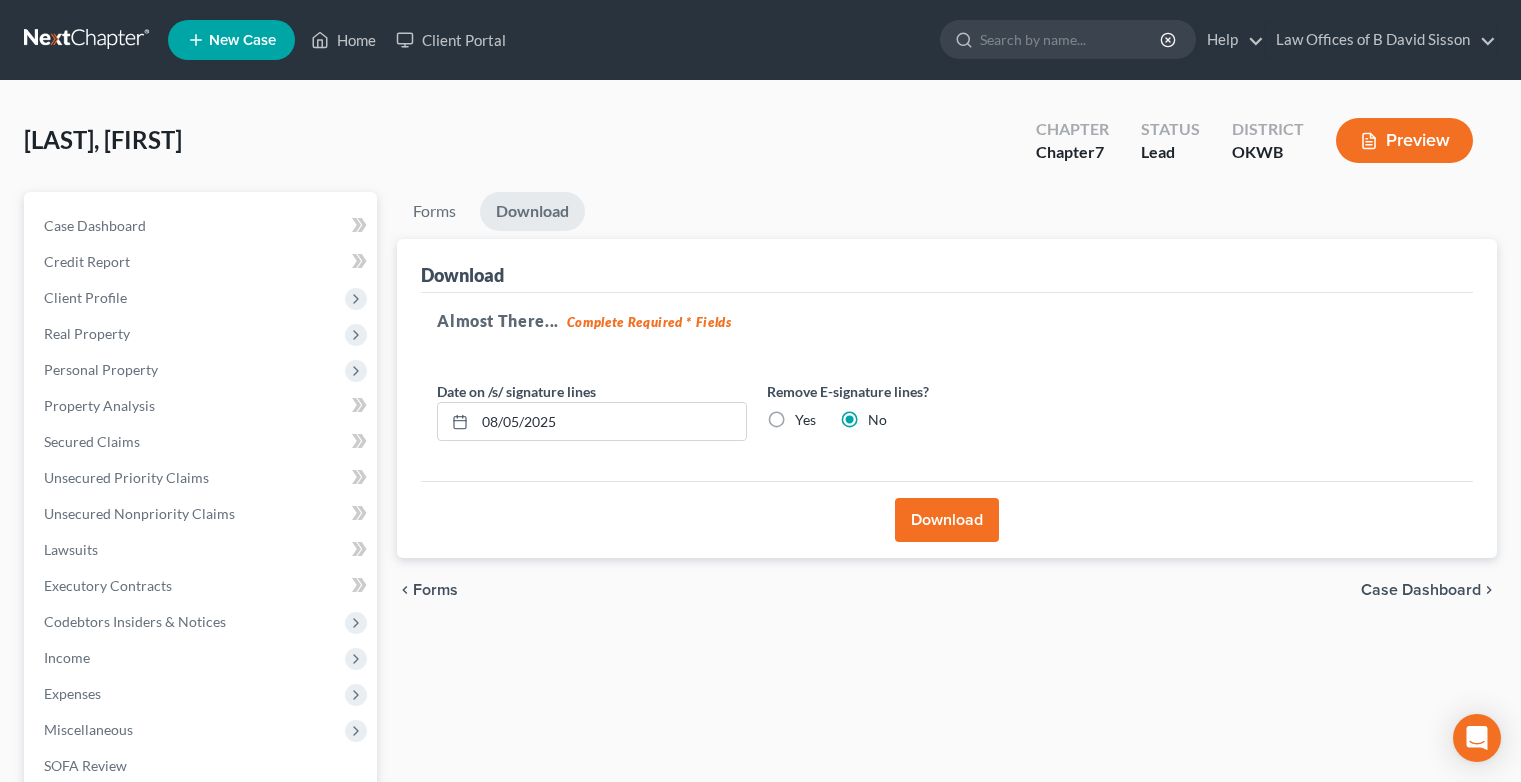 scroll, scrollTop: 0, scrollLeft: 0, axis: both 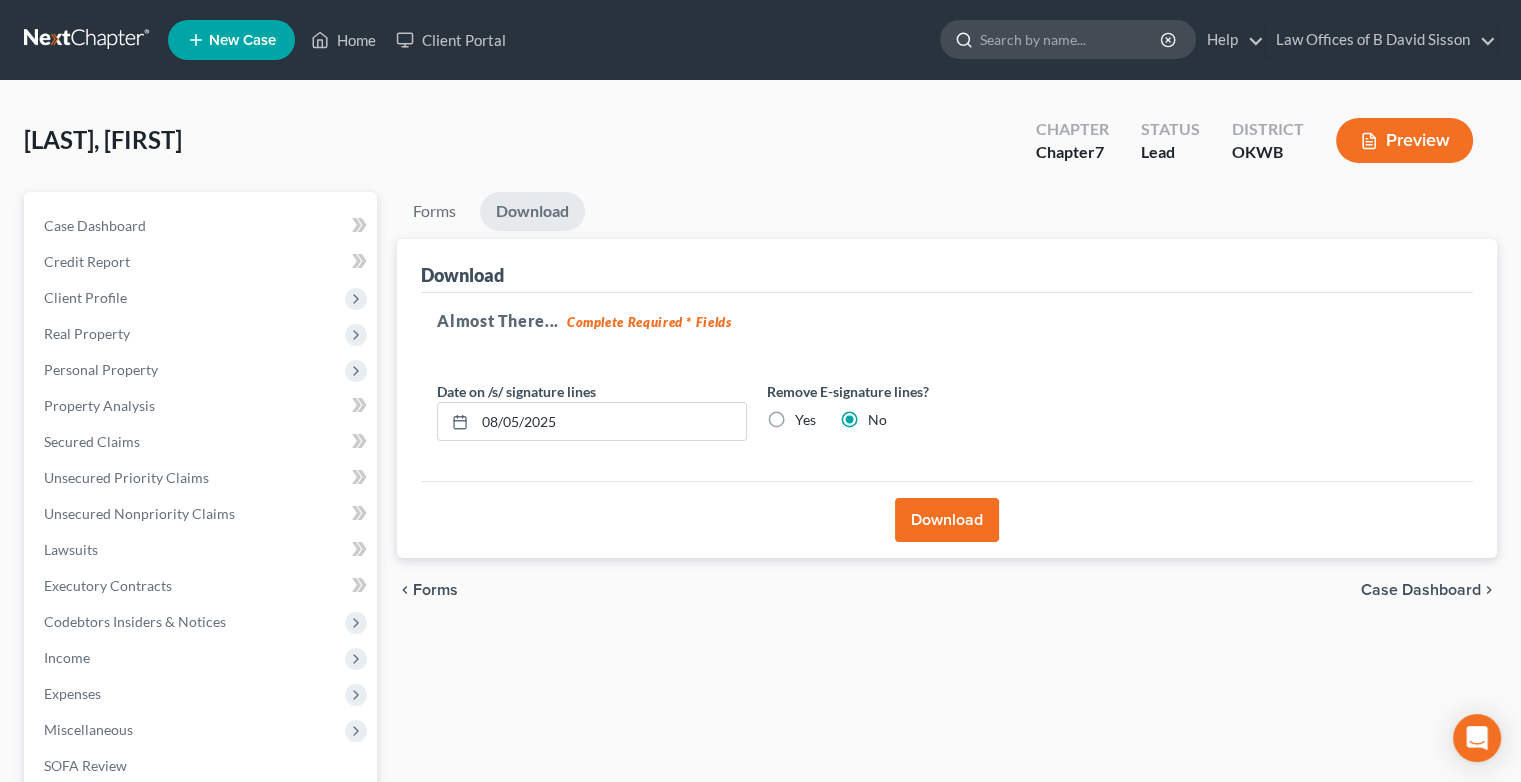 click at bounding box center (1071, 39) 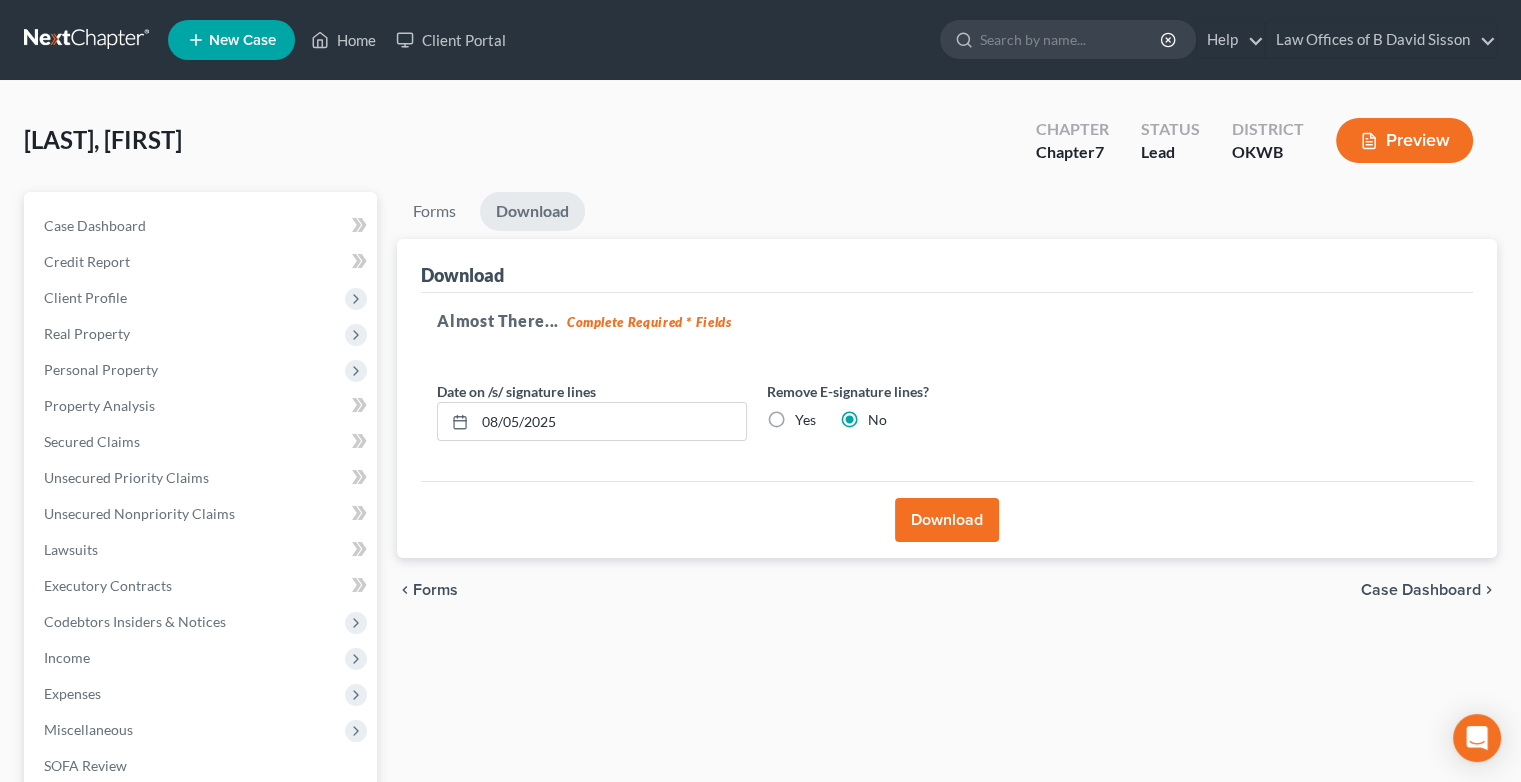 click on "Home New Case Client Portal Law Offices of B David Sisson sisson@[EMAIL] My Account Settings Plan + Billing Account Add-Ons Upgrade to Whoa Help Center Webinars Training Videos What's new Log out New Case Home Client Portal         - No Result - See all results Or Press Enter... Help Help Center Webinars Training Videos What's new Law Offices of B David Sisson Law Offices of B David Sisson sisson@[EMAIL] My Account Settings Plan + Billing Account Add-Ons Upgrade to Whoa Log out" at bounding box center (760, 40) 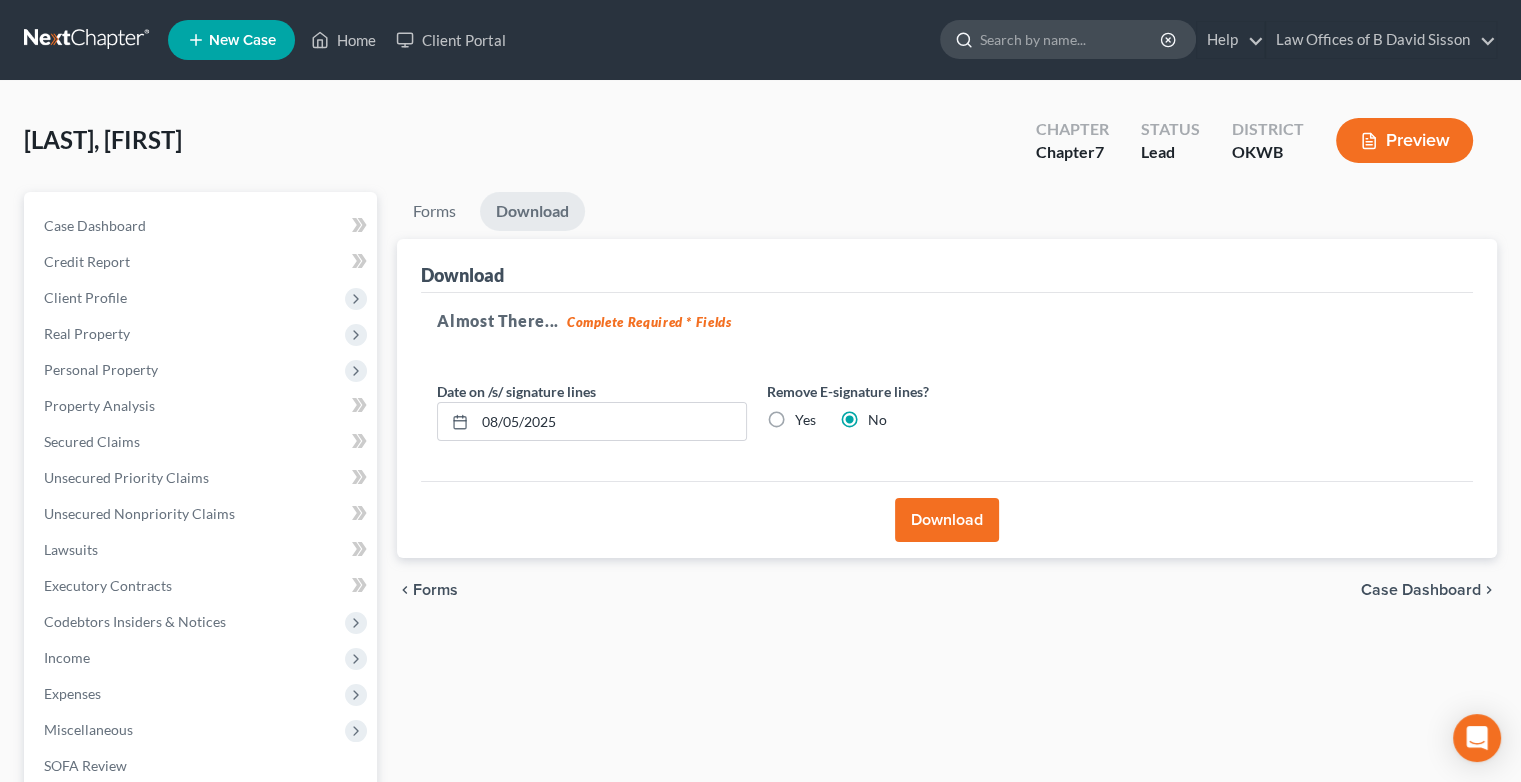 click at bounding box center (1071, 39) 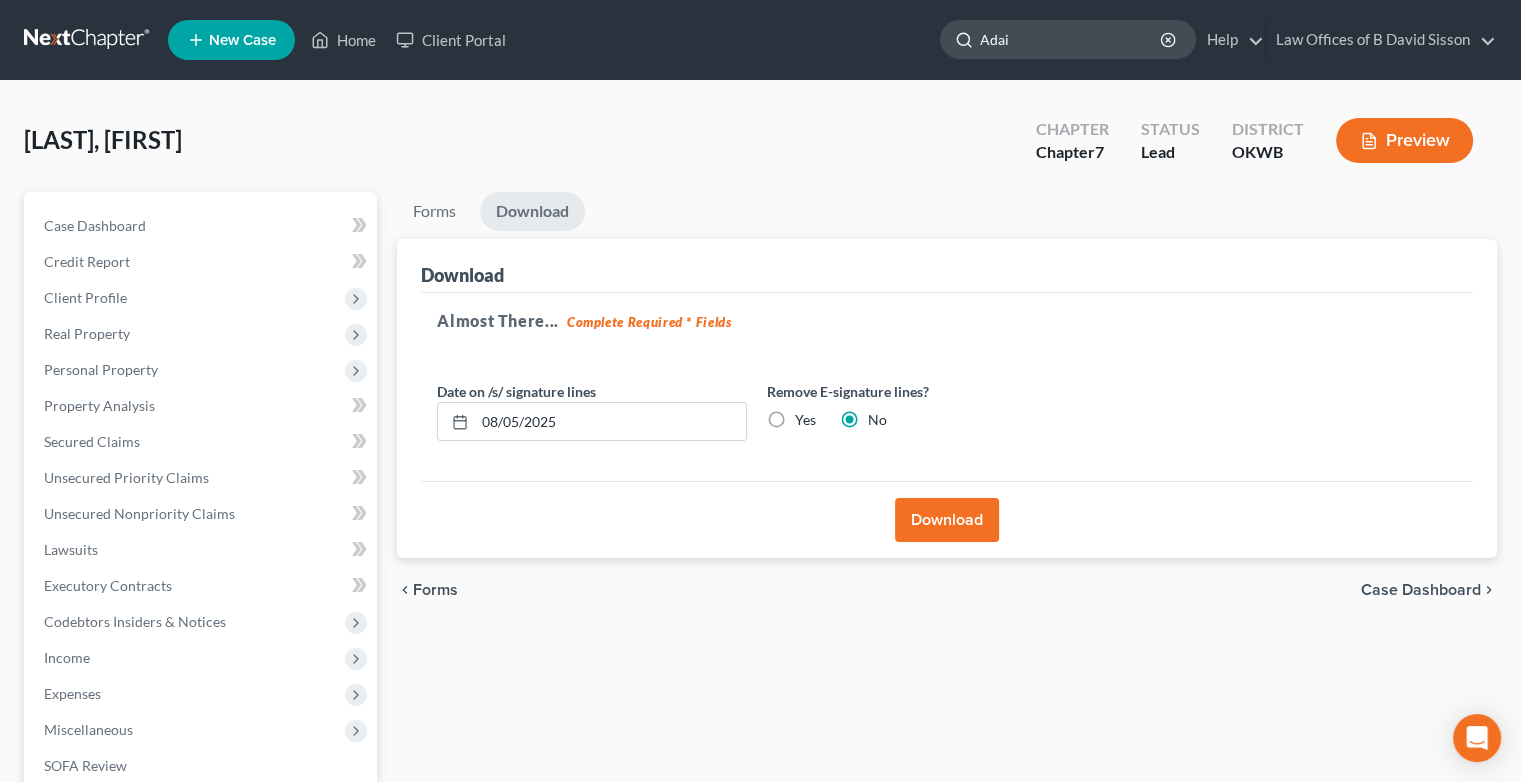 type on "Adair" 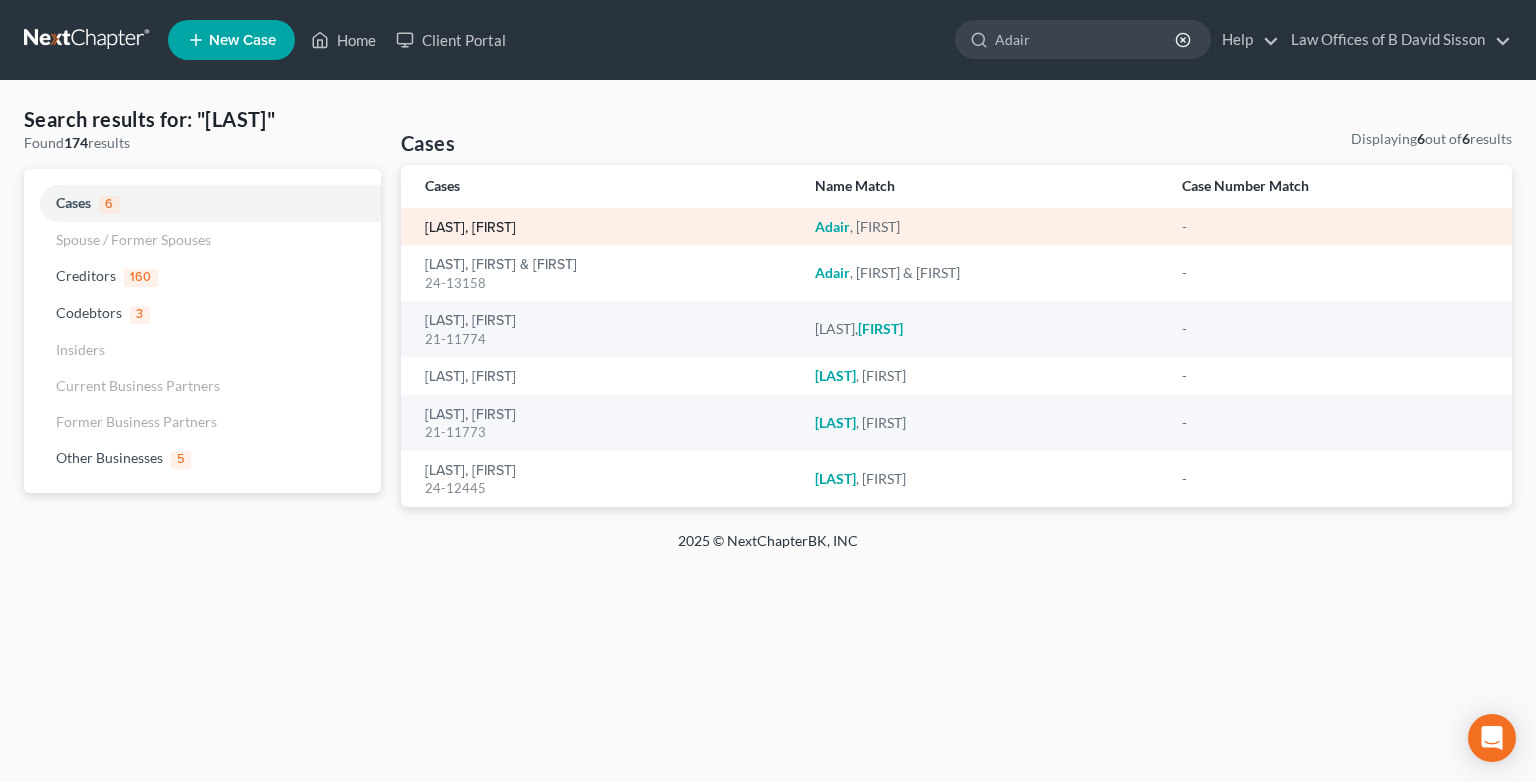 click on "[LAST], [FIRST]" at bounding box center [470, 228] 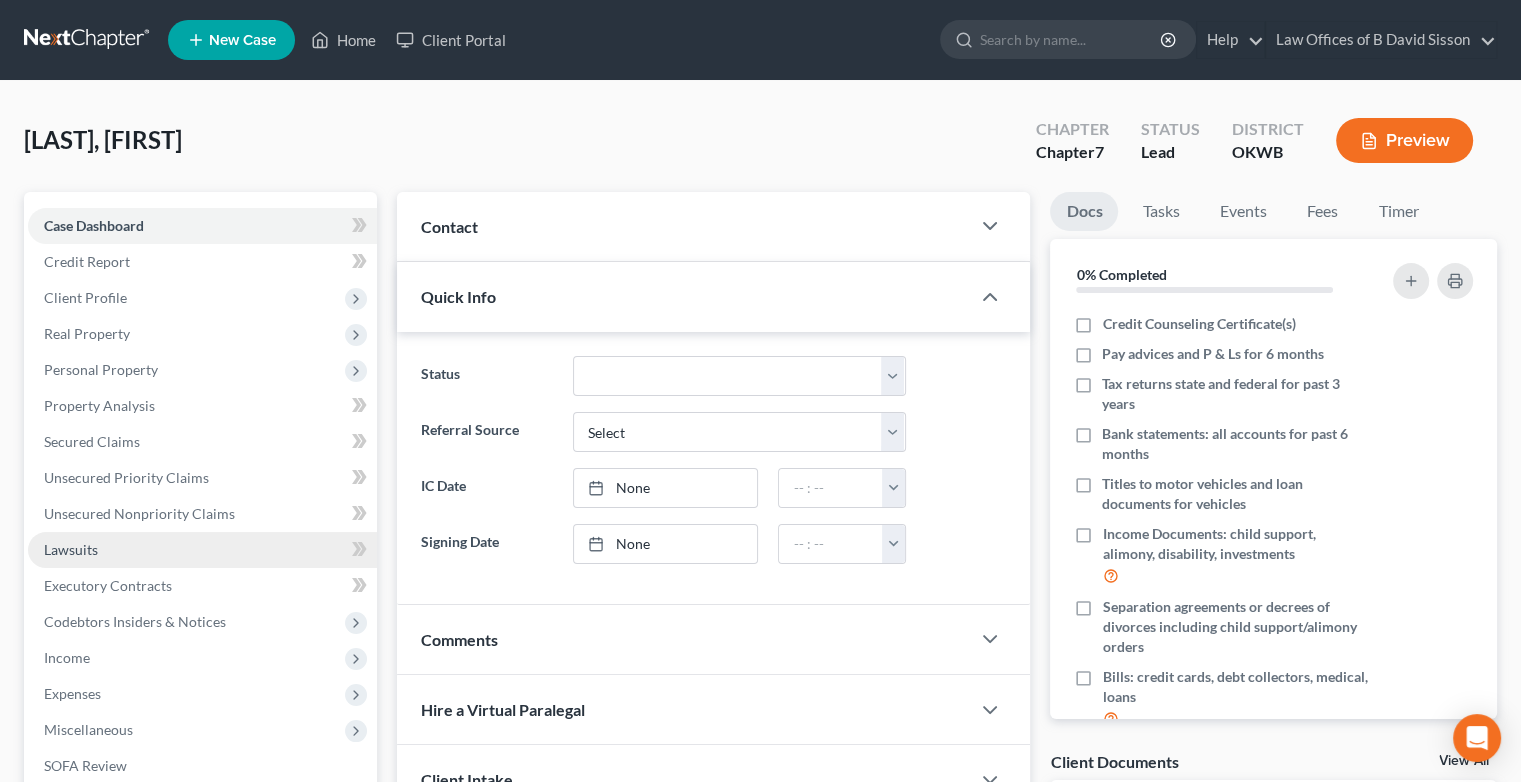 scroll, scrollTop: 279, scrollLeft: 0, axis: vertical 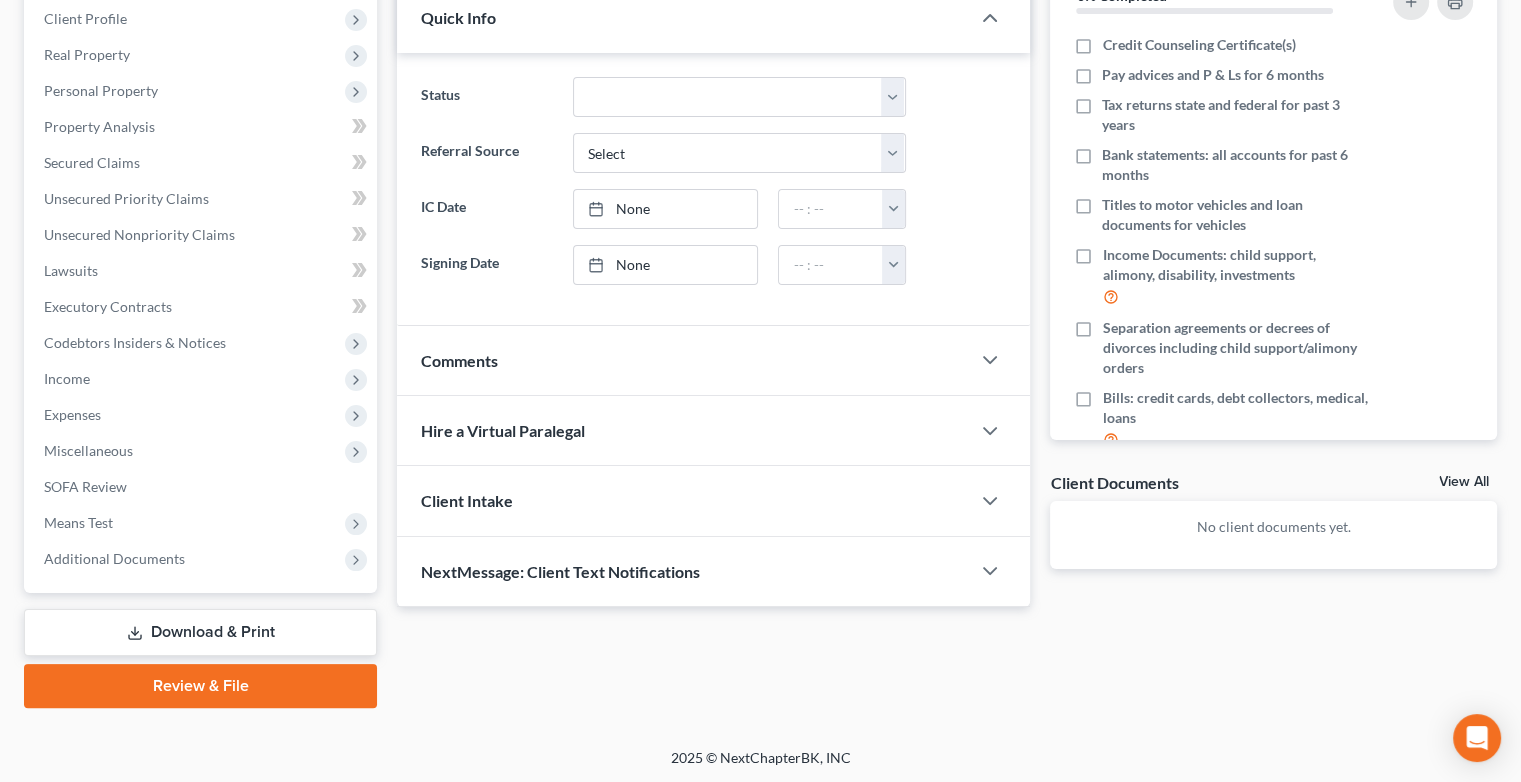 click on "Download & Print" at bounding box center (200, 632) 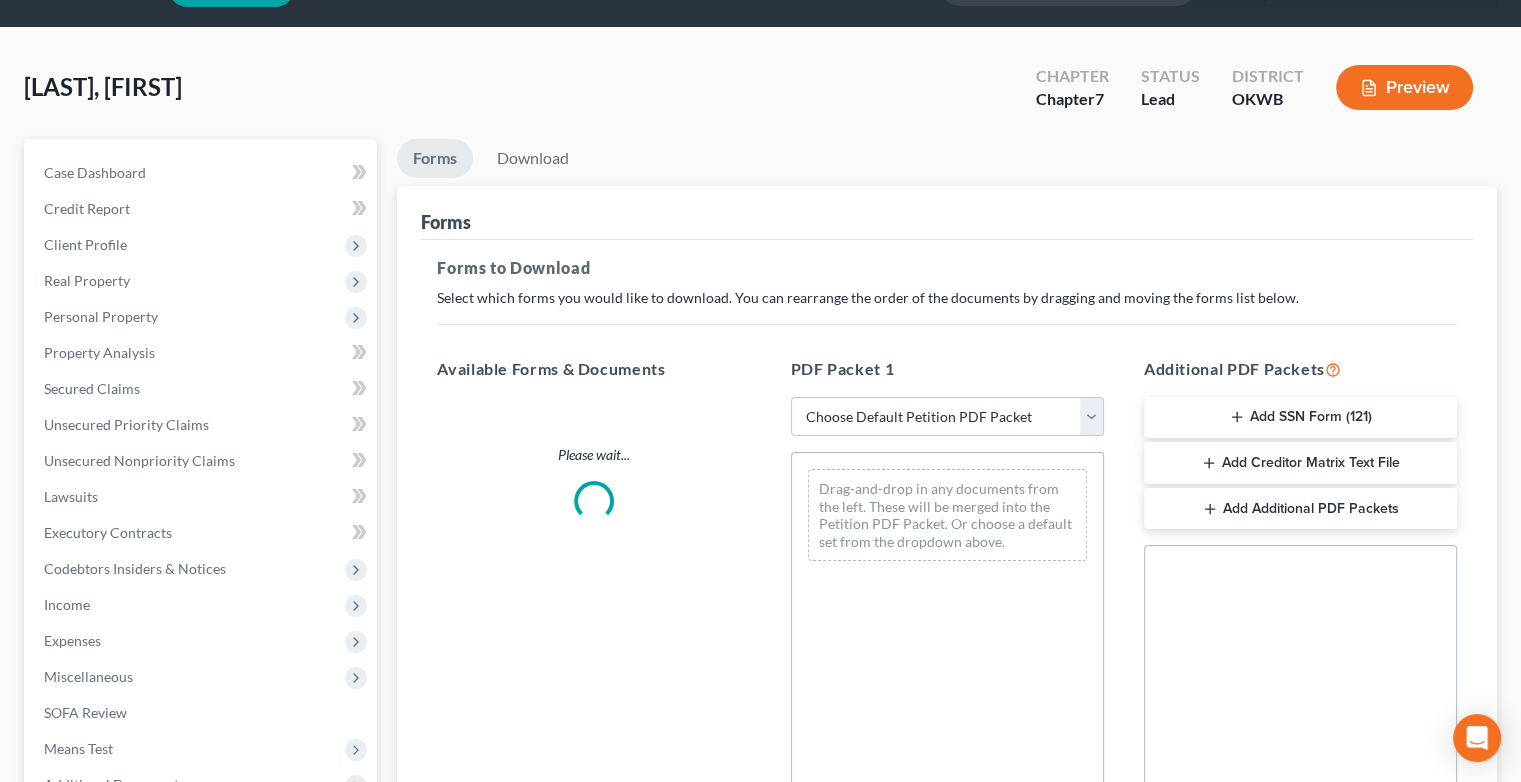 scroll, scrollTop: 0, scrollLeft: 0, axis: both 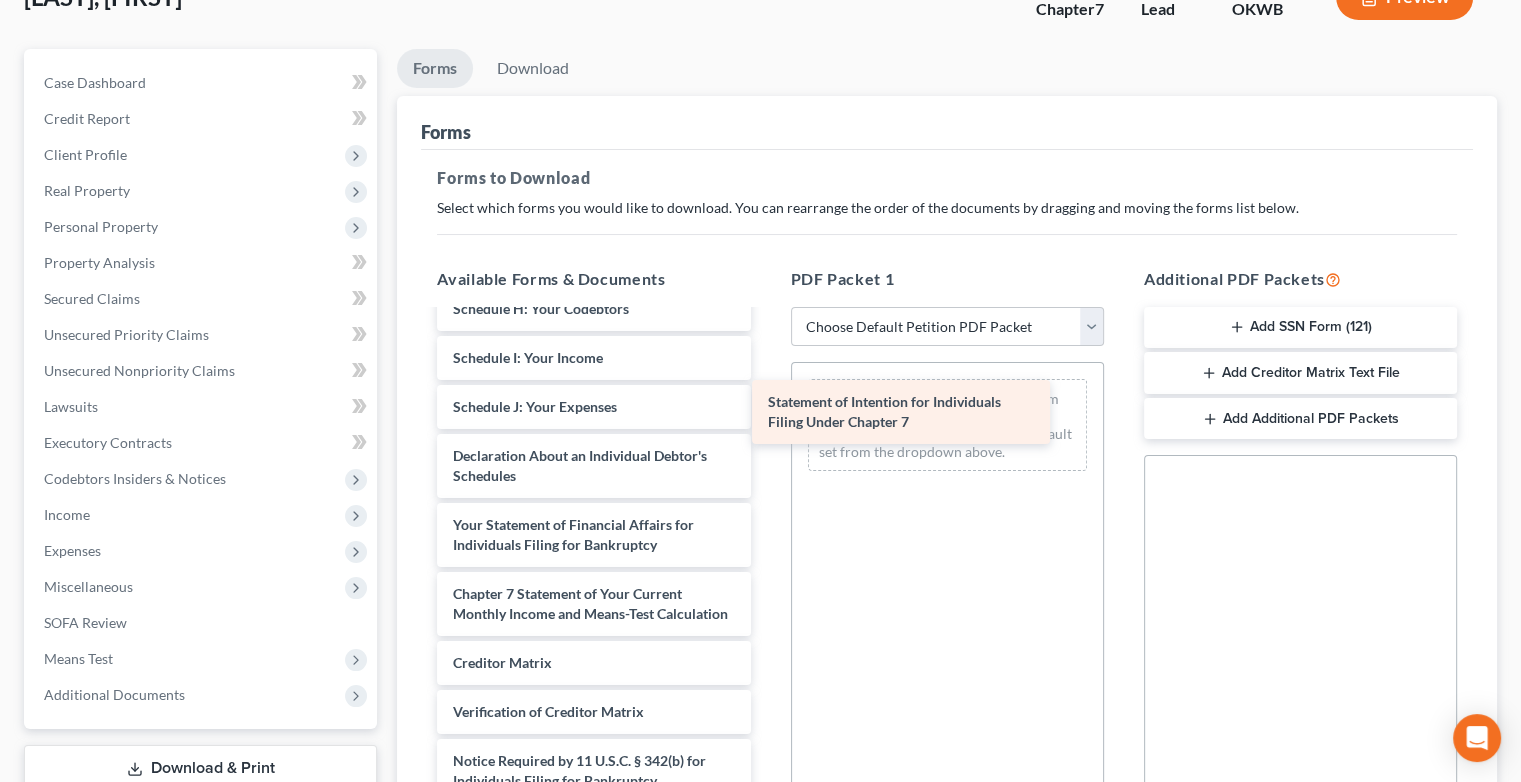 drag, startPoint x: 568, startPoint y: 525, endPoint x: 910, endPoint y: 432, distance: 354.41925 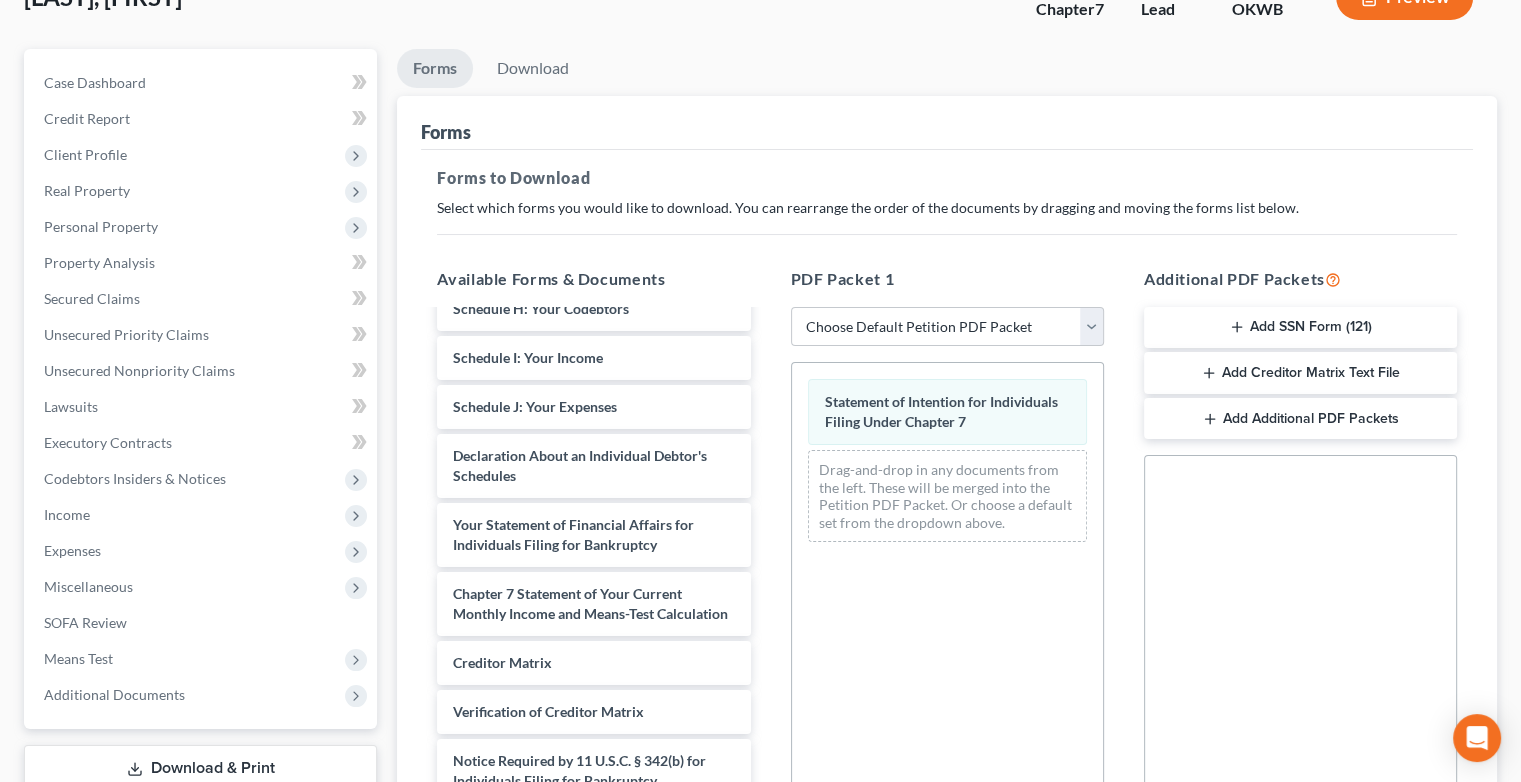 scroll, scrollTop: 451, scrollLeft: 0, axis: vertical 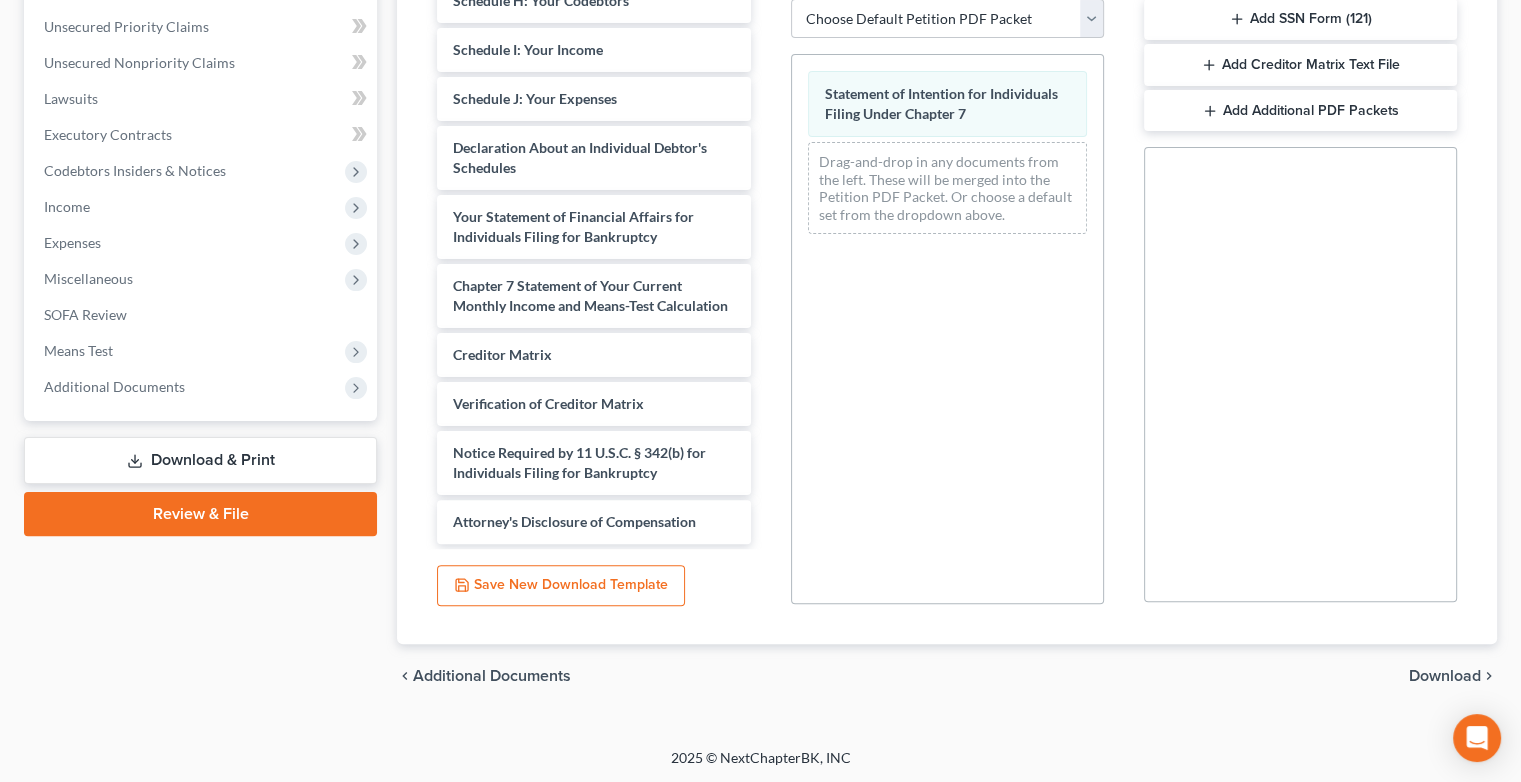 click on "Download" at bounding box center (1445, 676) 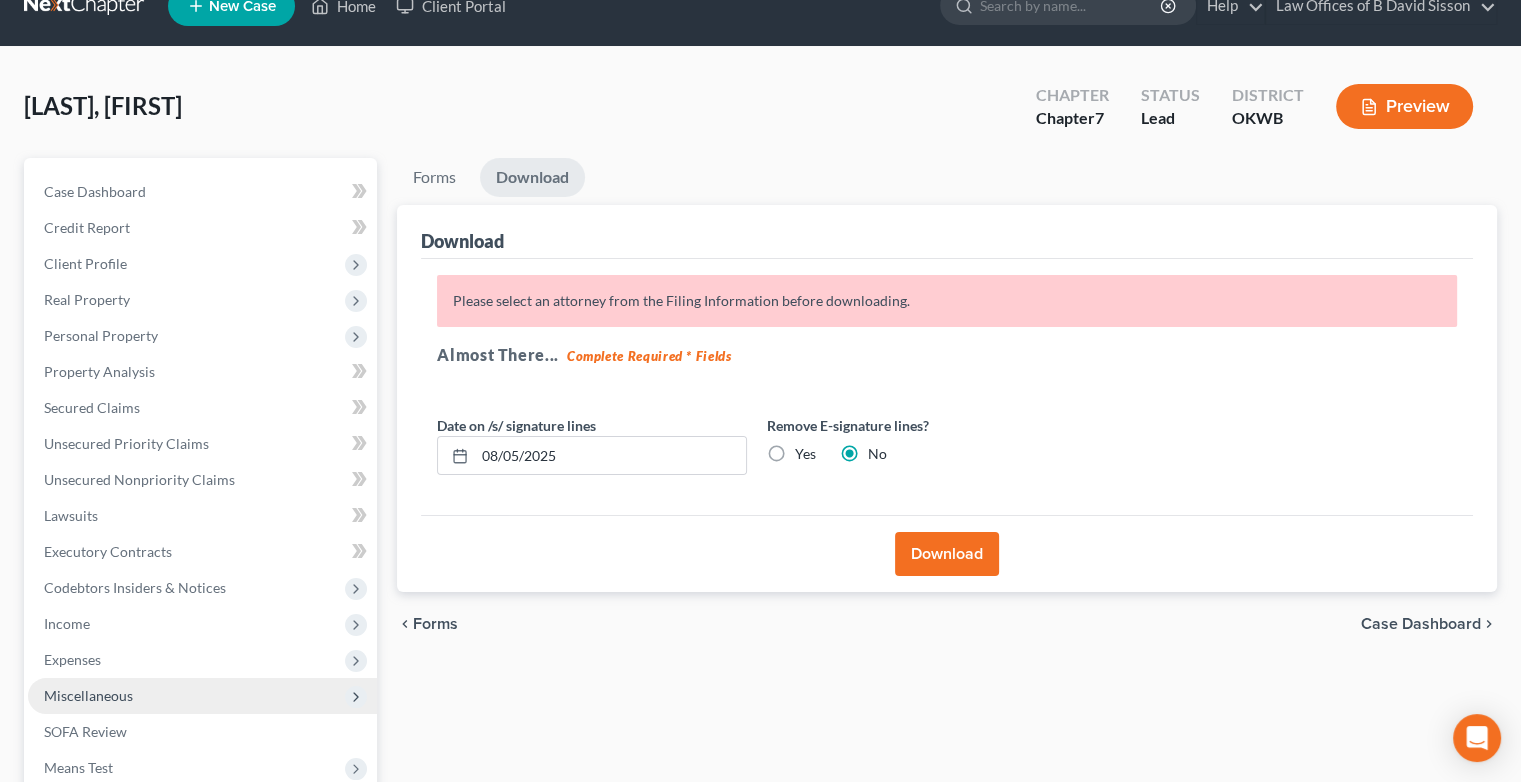 scroll, scrollTop: 32, scrollLeft: 0, axis: vertical 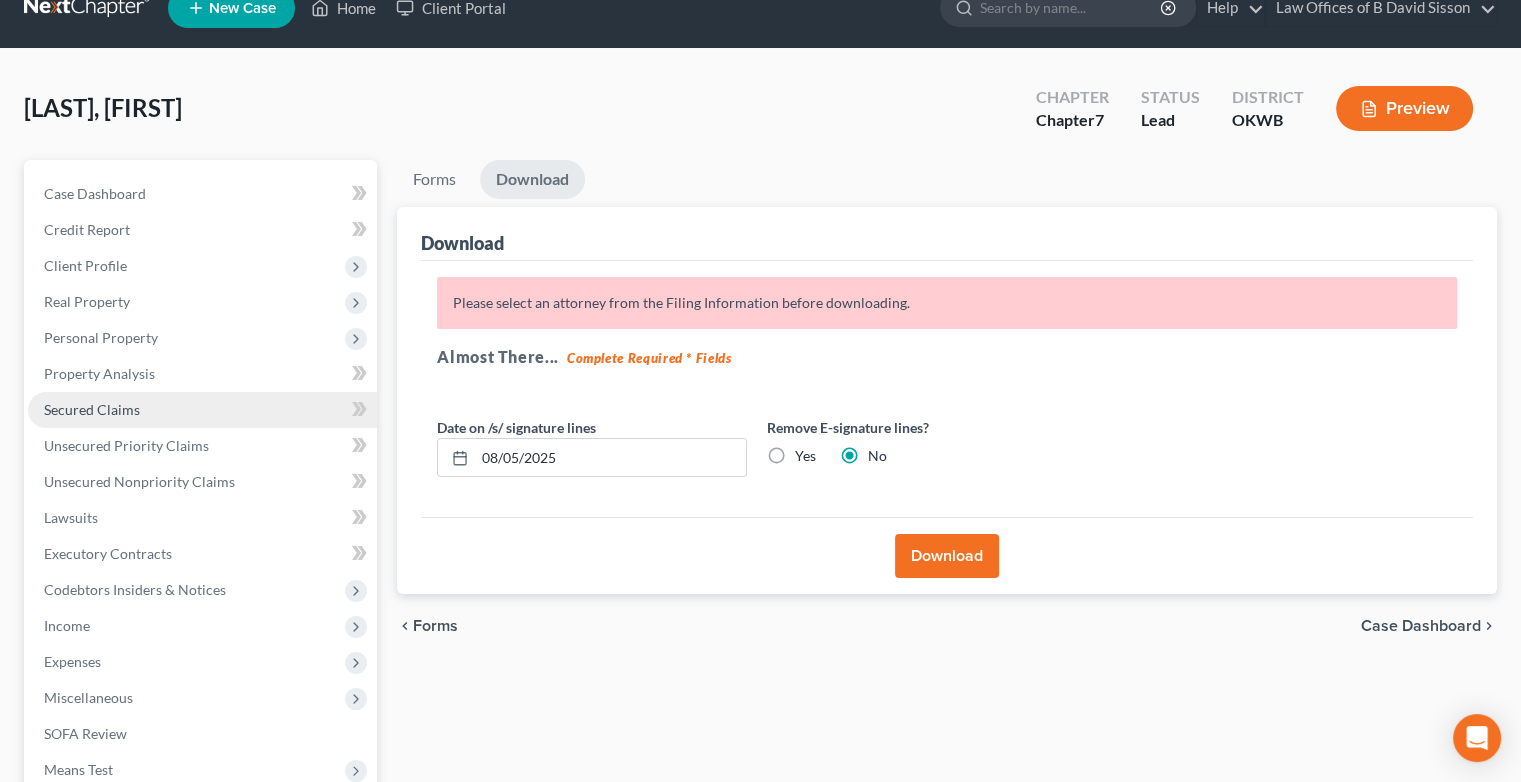 click on "Secured Claims" at bounding box center (92, 409) 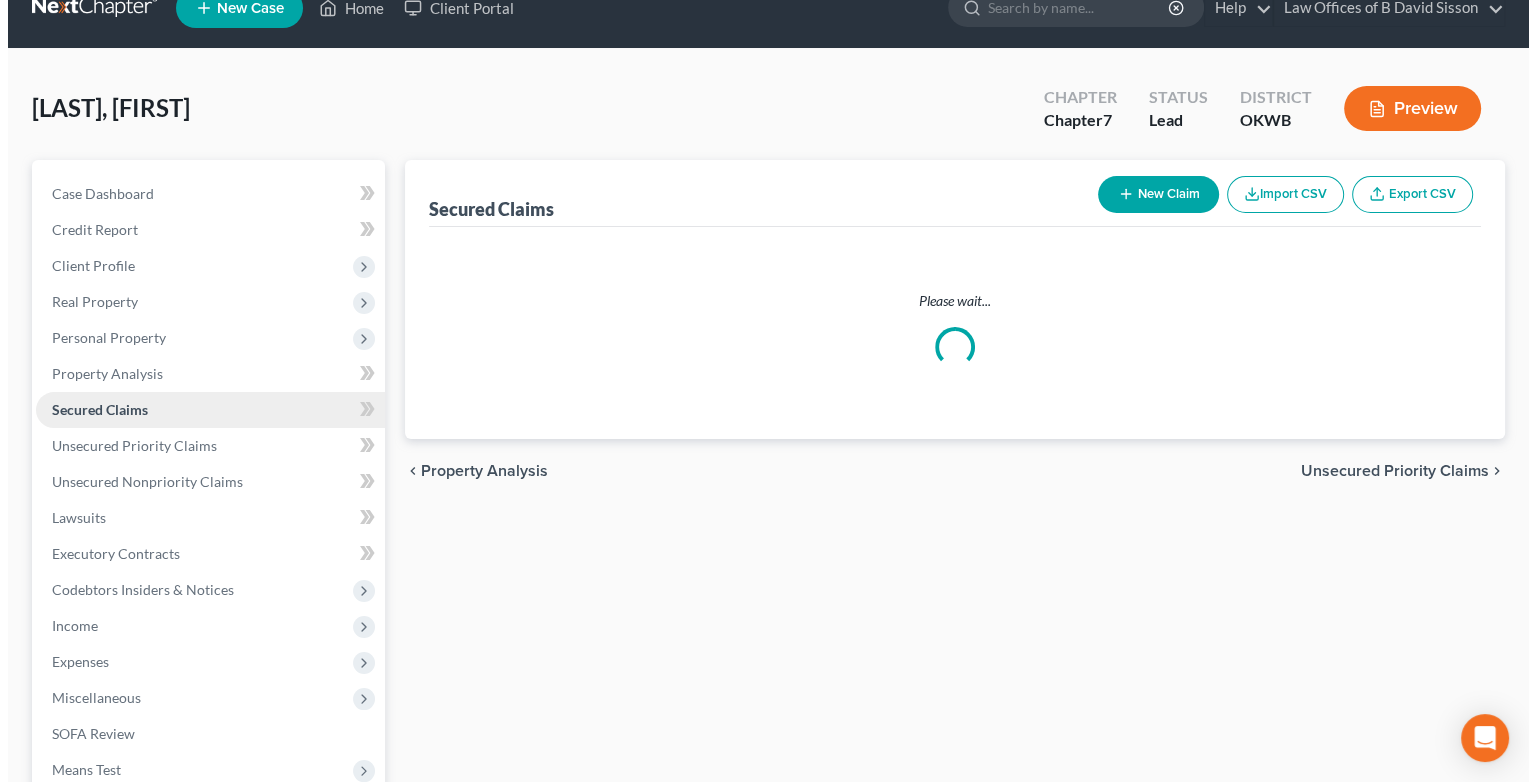 scroll, scrollTop: 0, scrollLeft: 0, axis: both 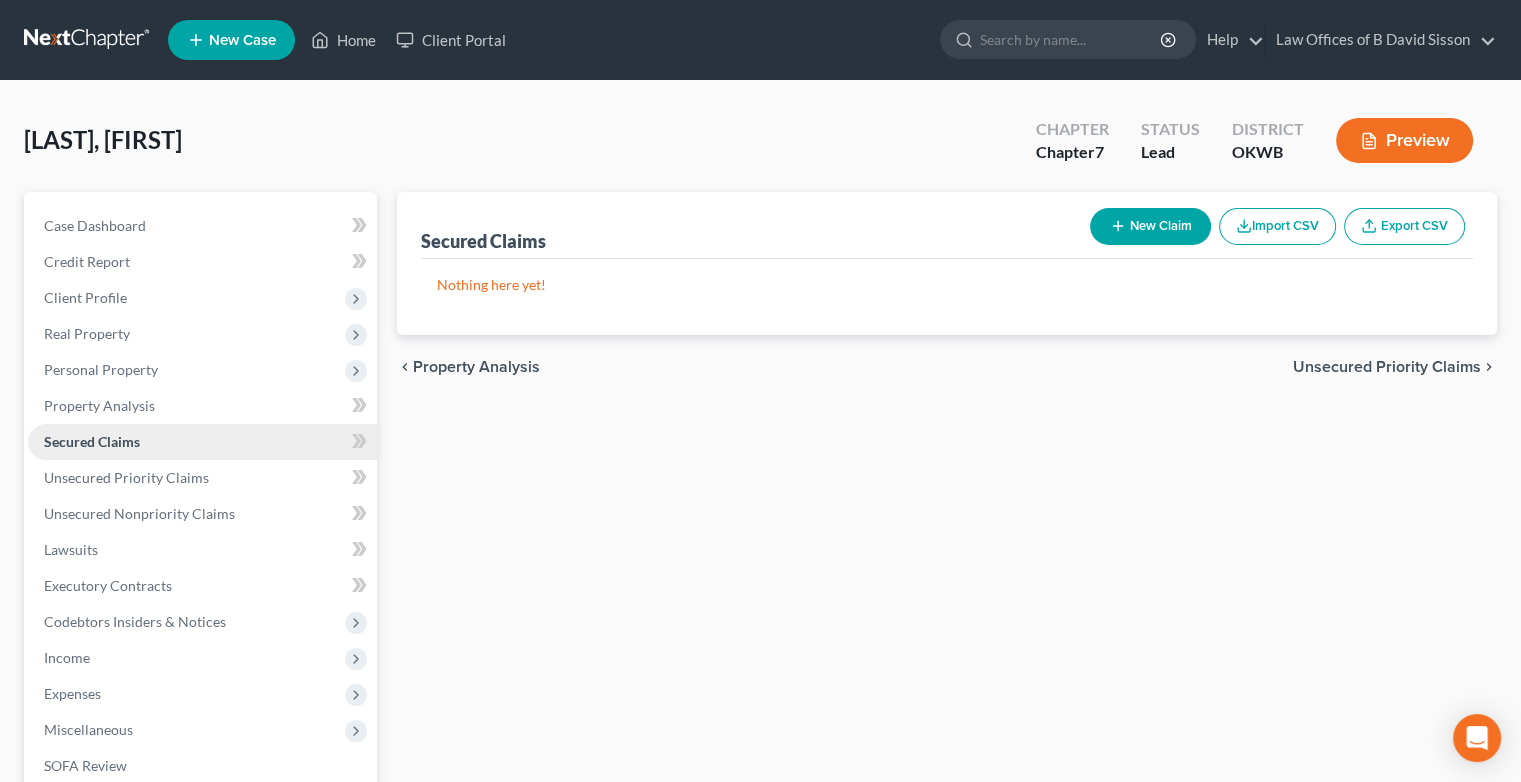 click on "Secured Claims" at bounding box center [202, 442] 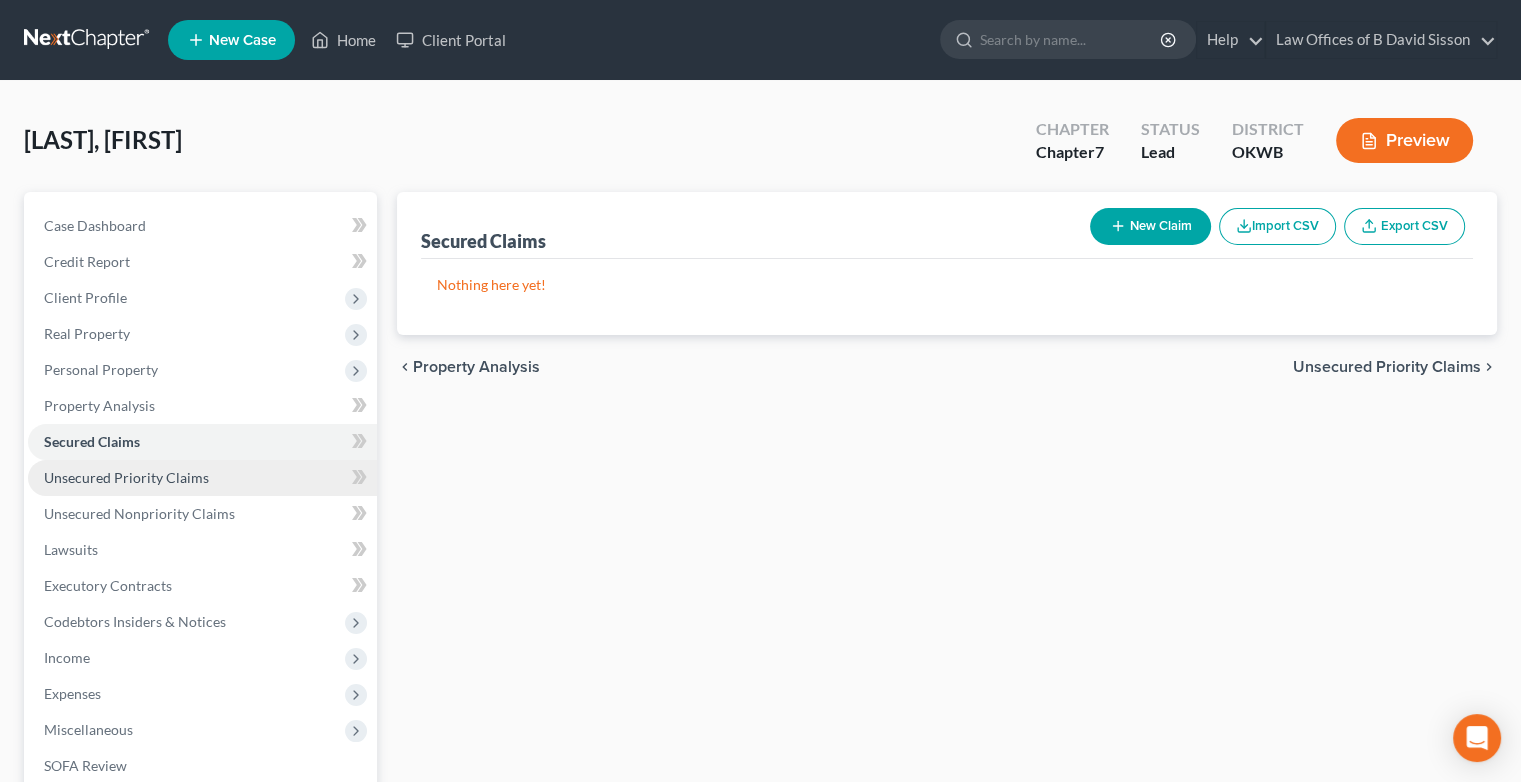 click on "Unsecured Priority Claims" at bounding box center [126, 477] 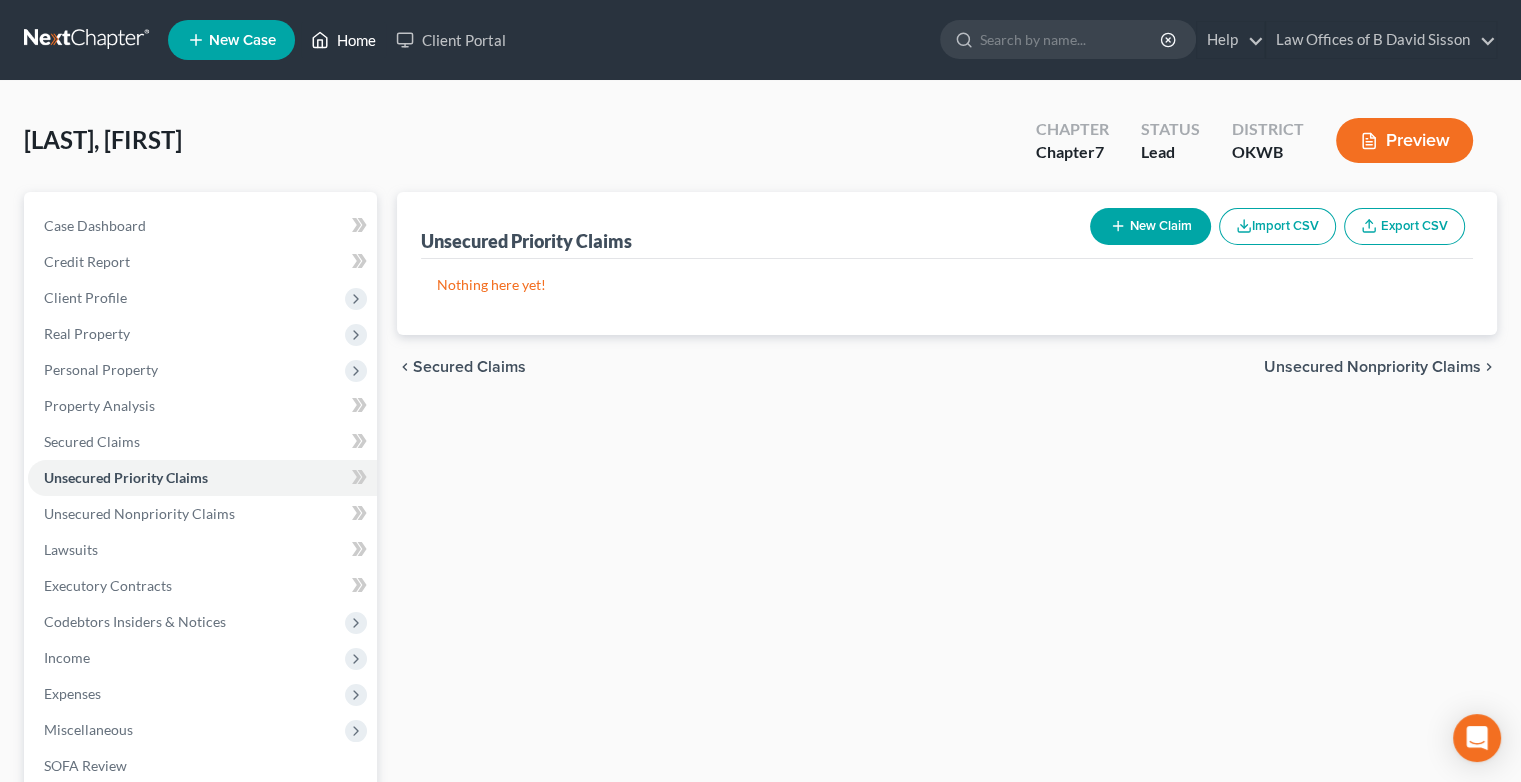 click on "Home" at bounding box center (343, 40) 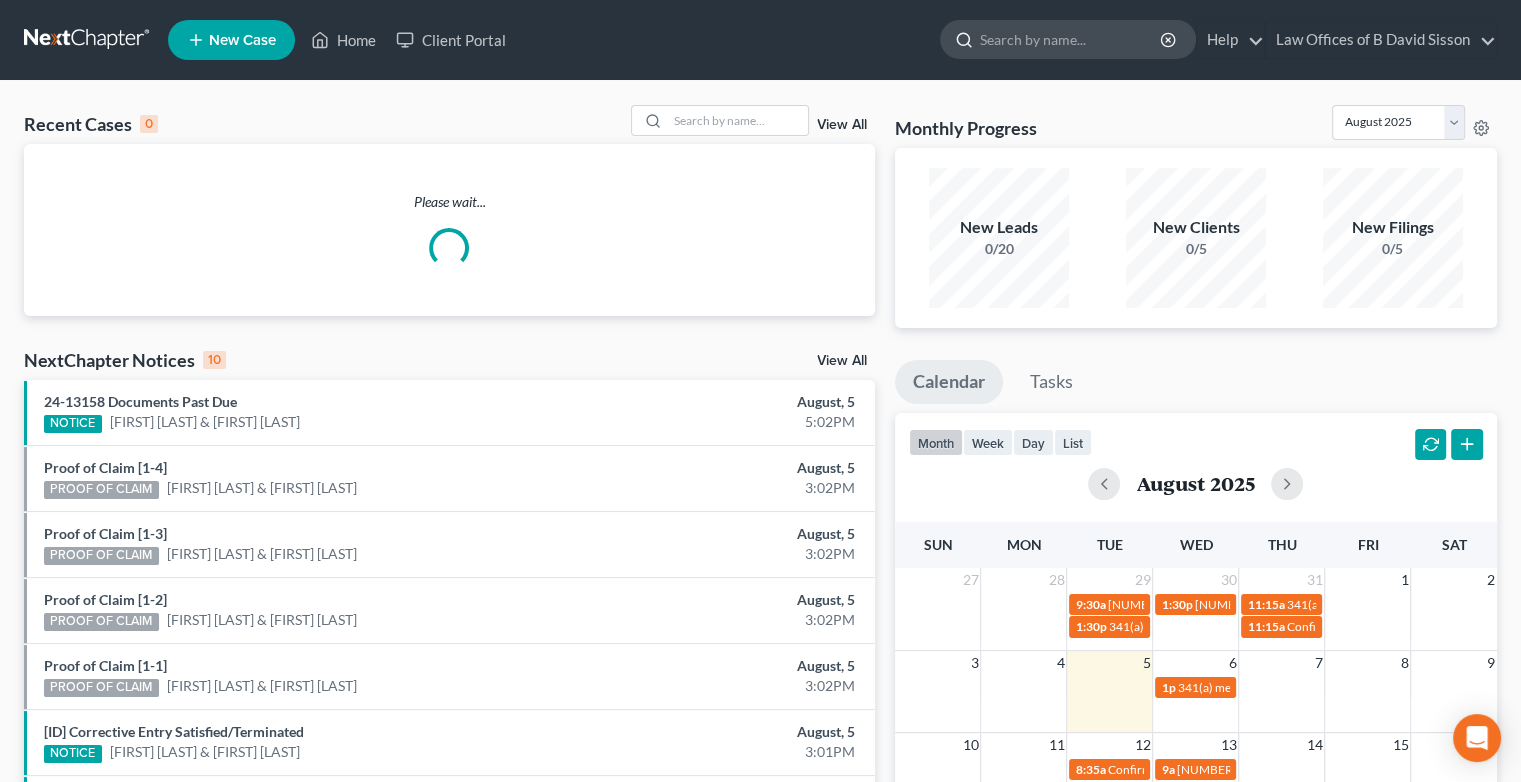 click at bounding box center (1071, 39) 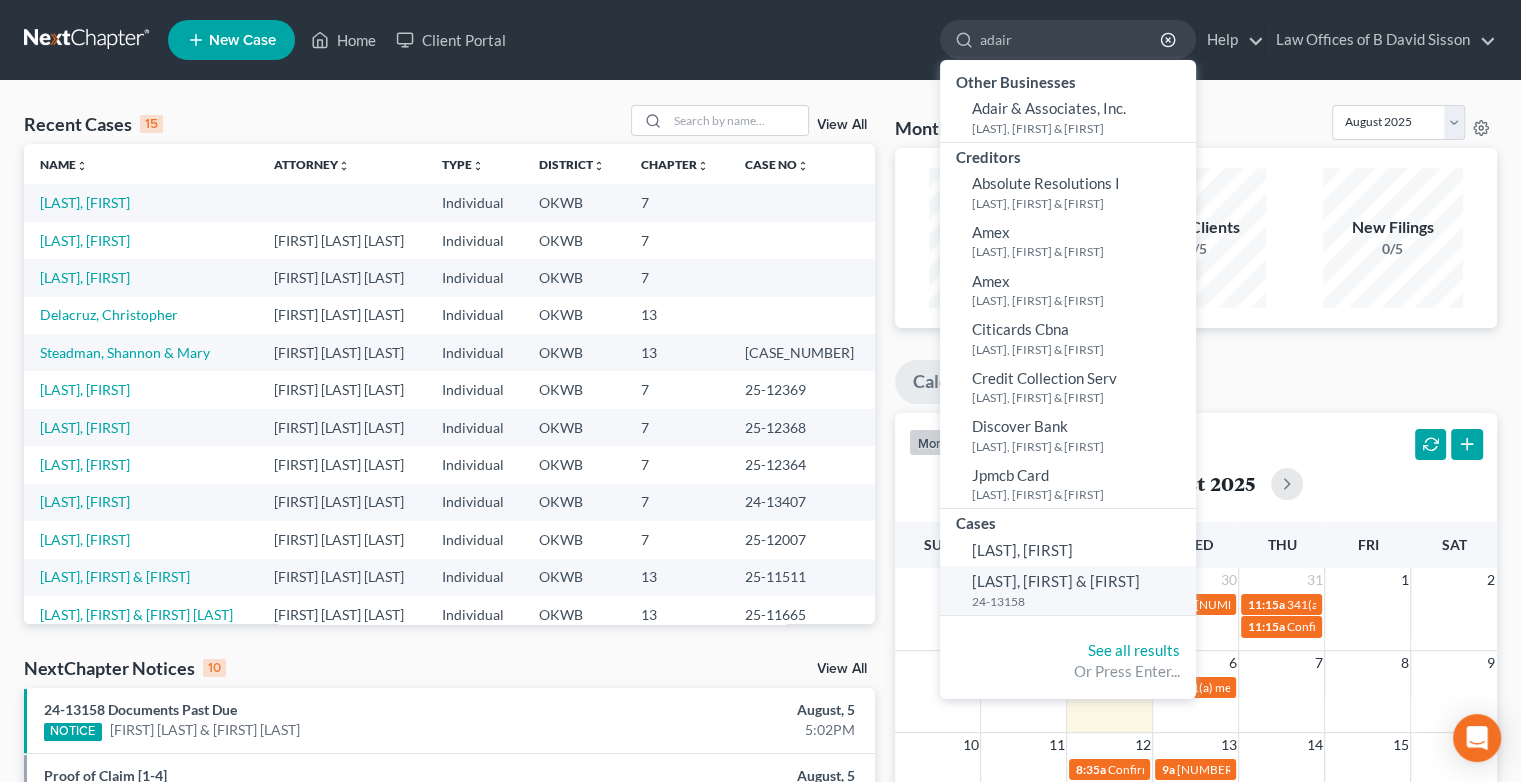 type on "adair" 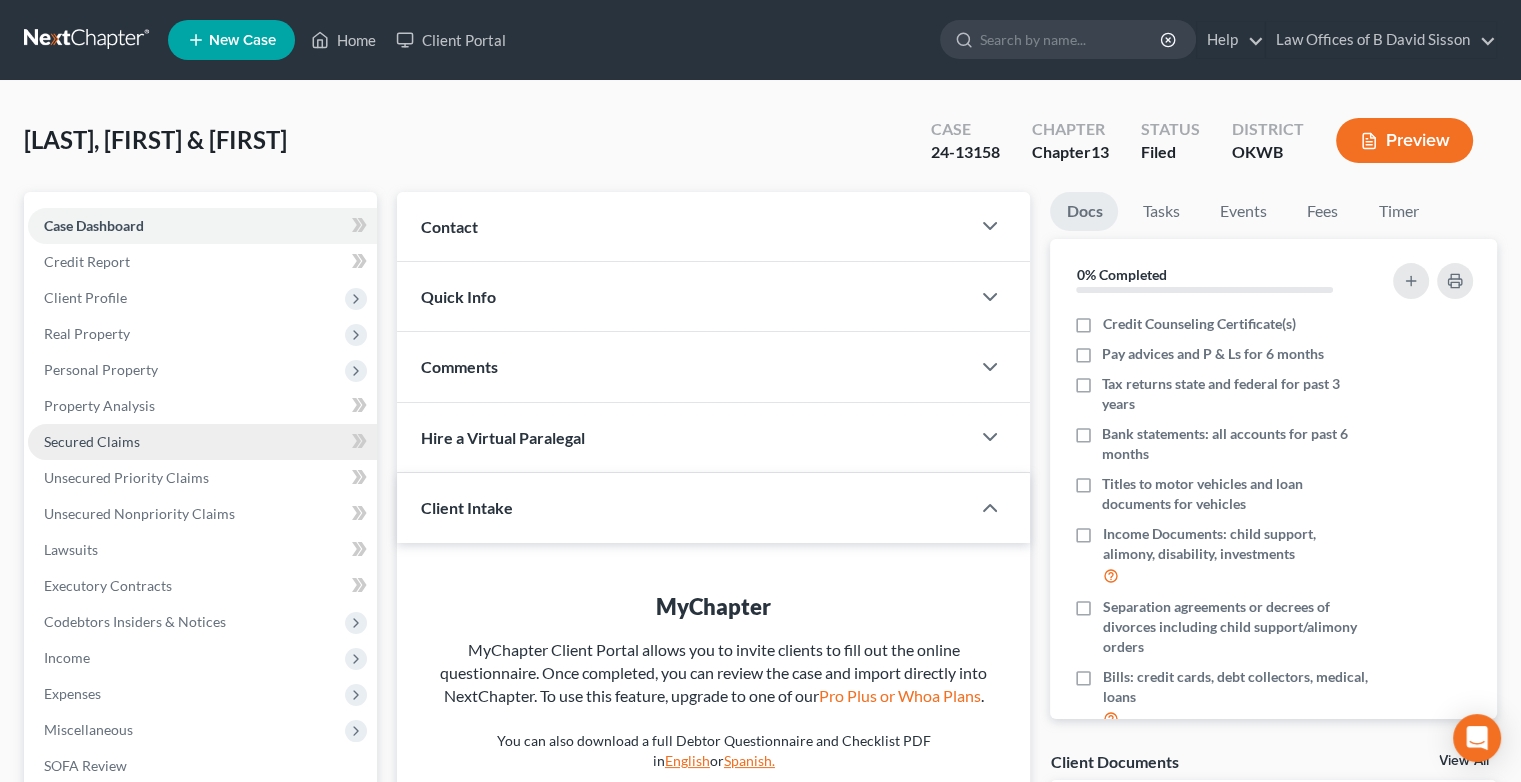 click on "Secured Claims" at bounding box center [92, 441] 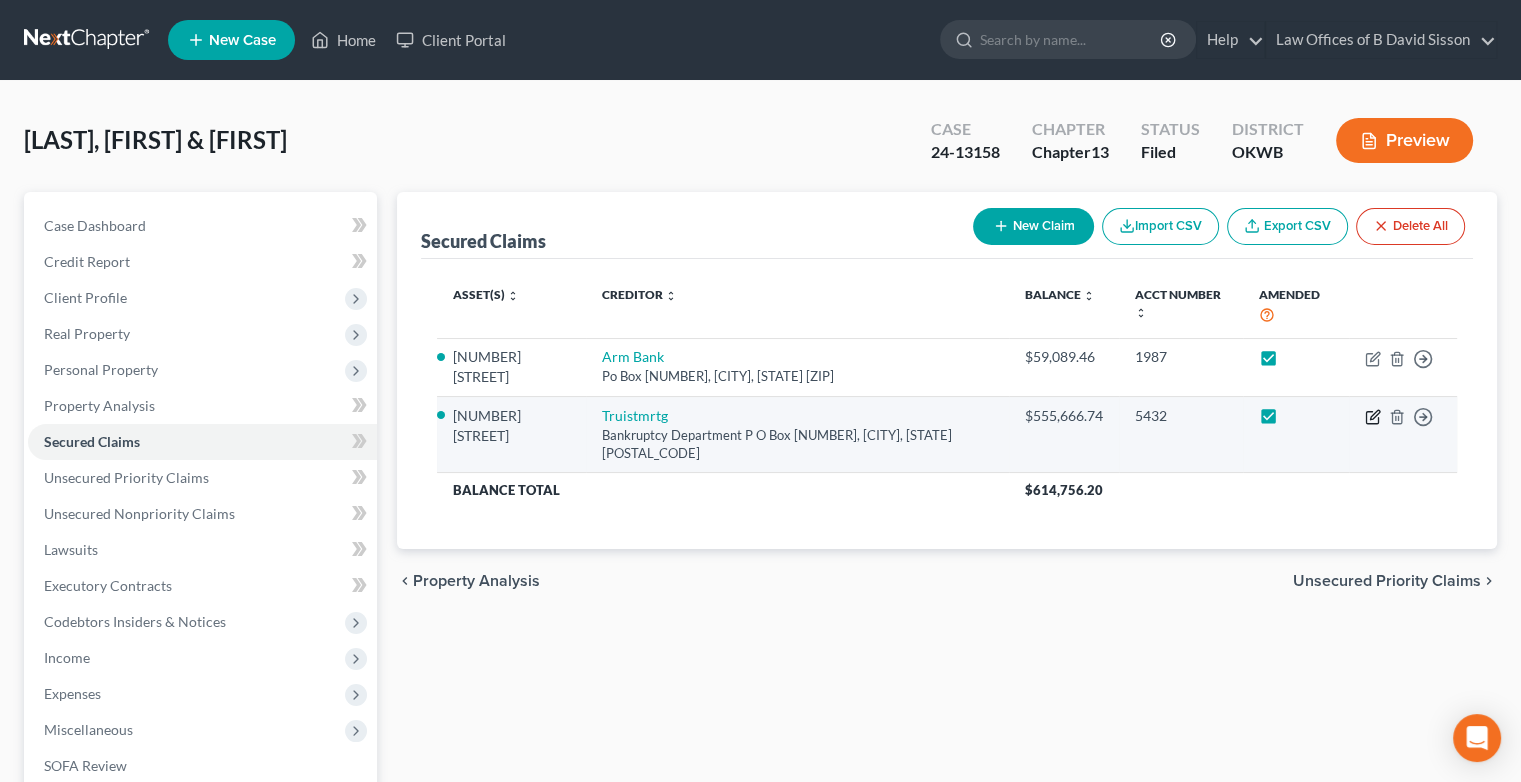 click 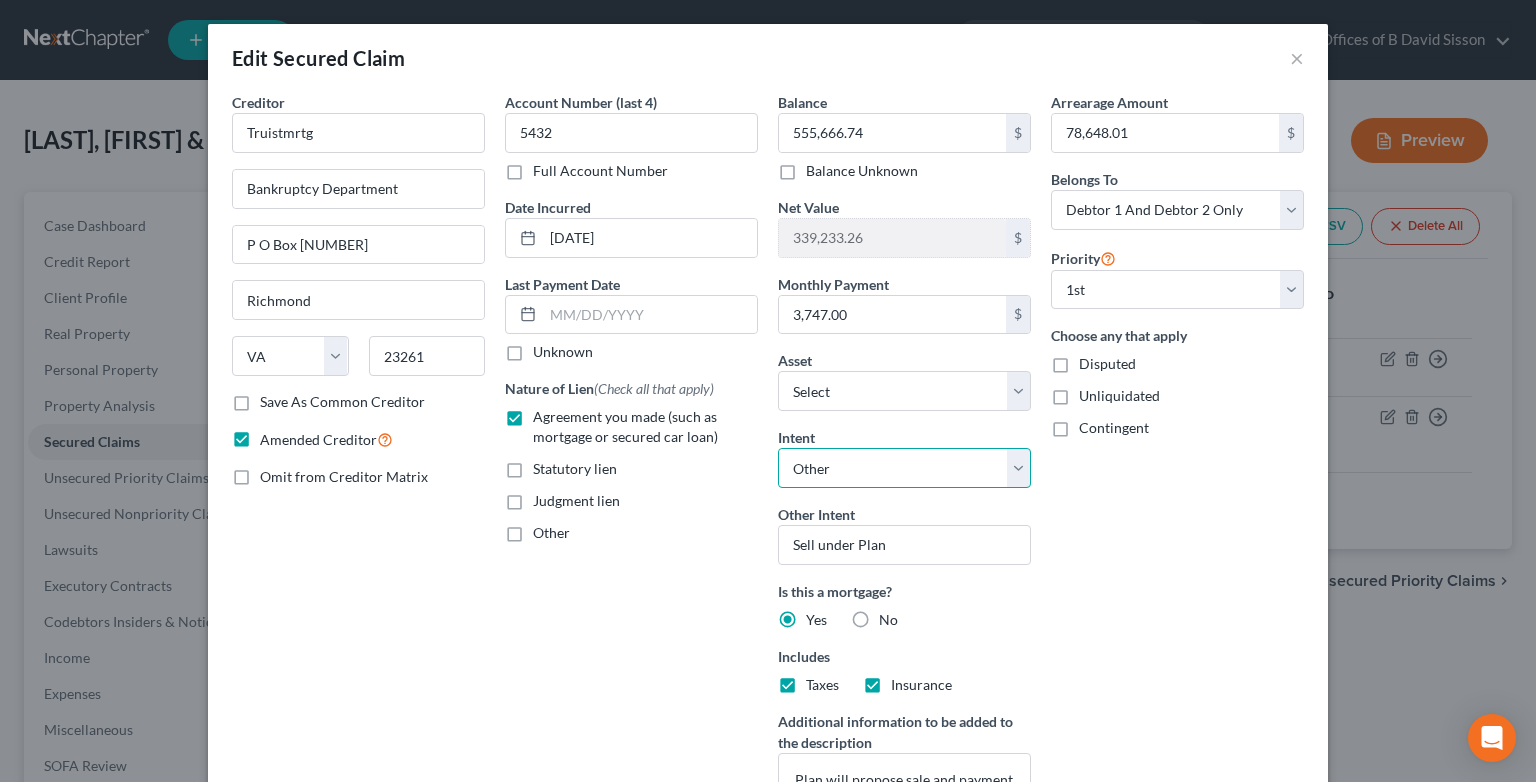 click on "Select Surrender Redeem Reaffirm Avoid Other" at bounding box center [904, 468] 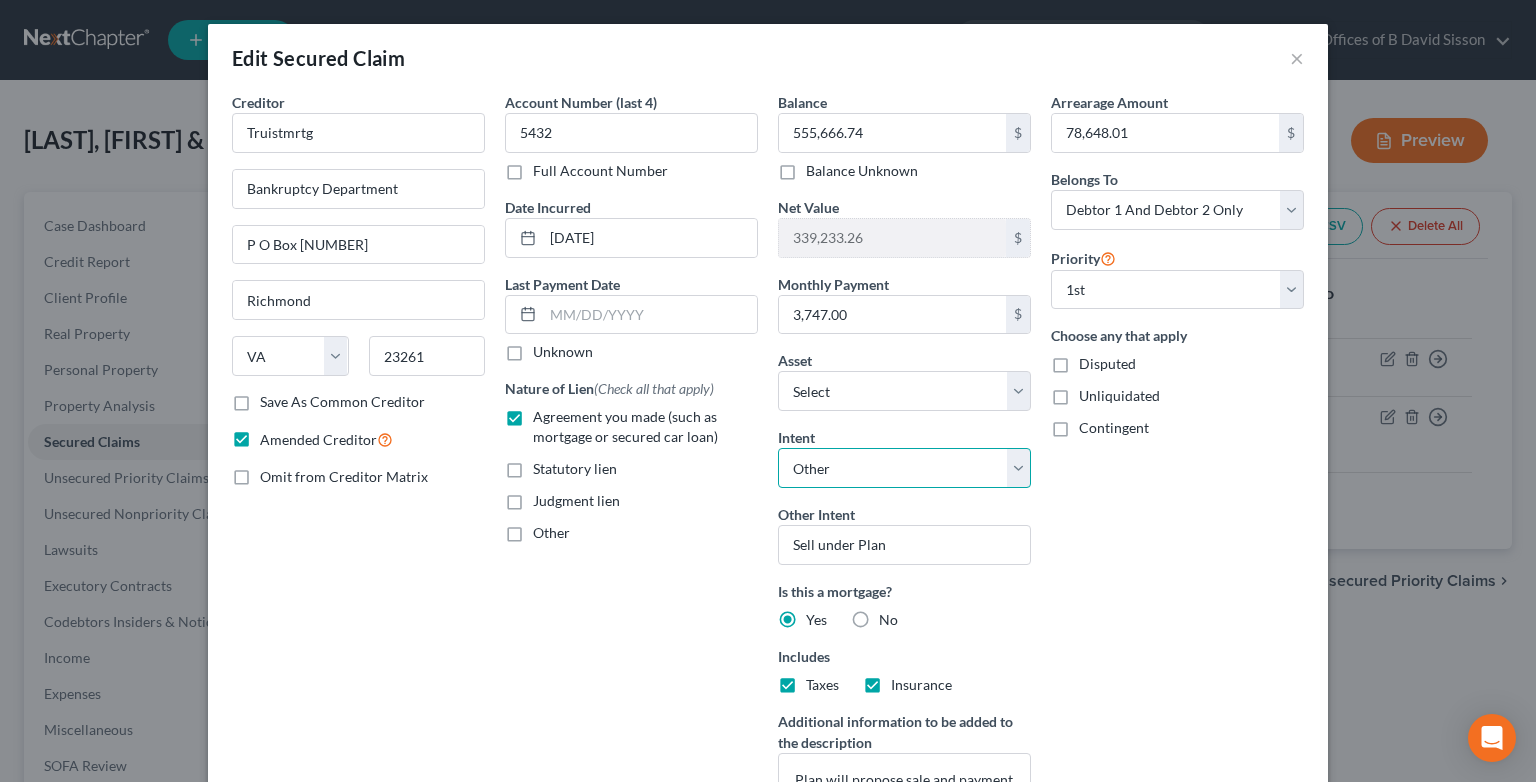 select on "0" 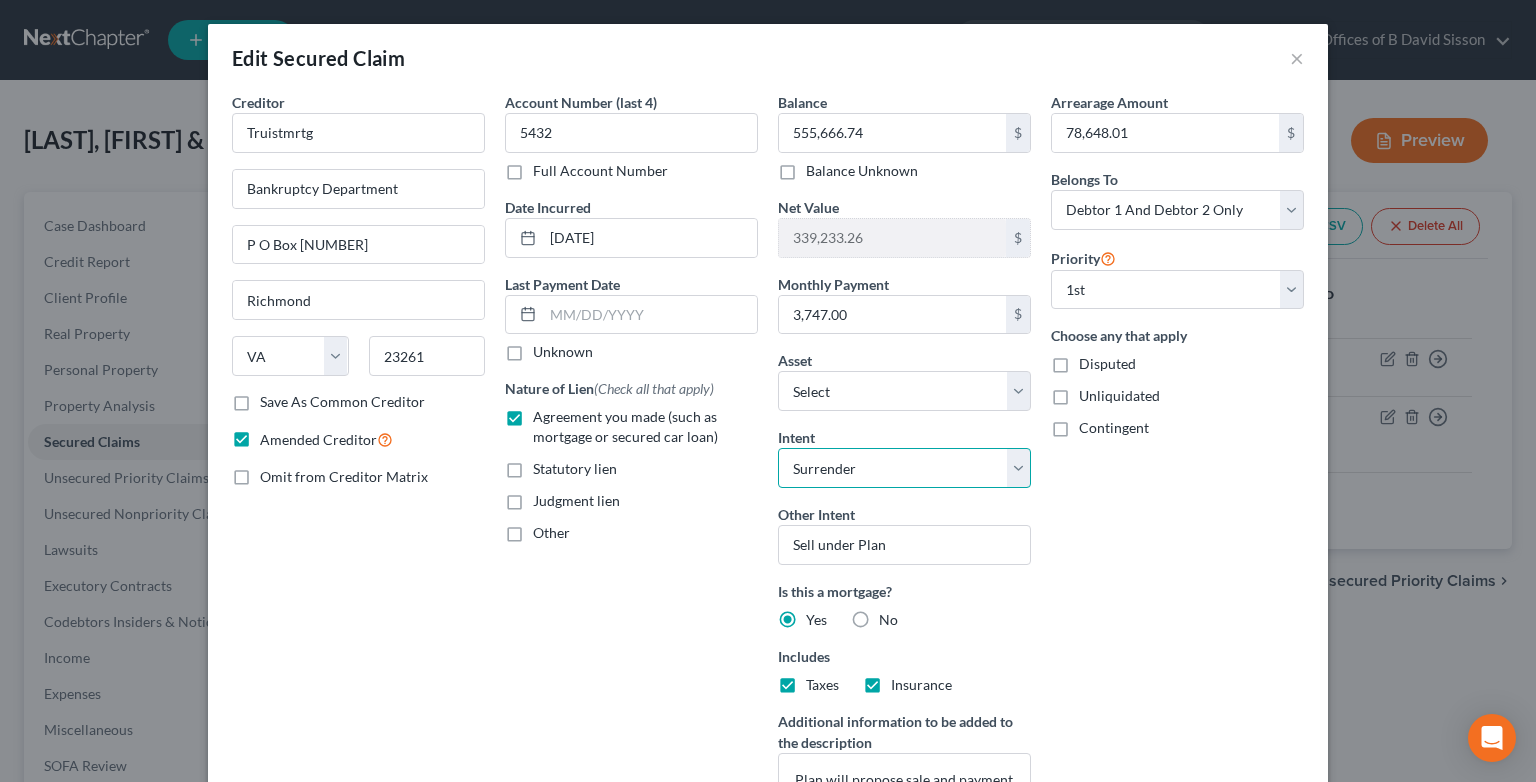 click on "Select Surrender Redeem Reaffirm Avoid Other" at bounding box center (904, 468) 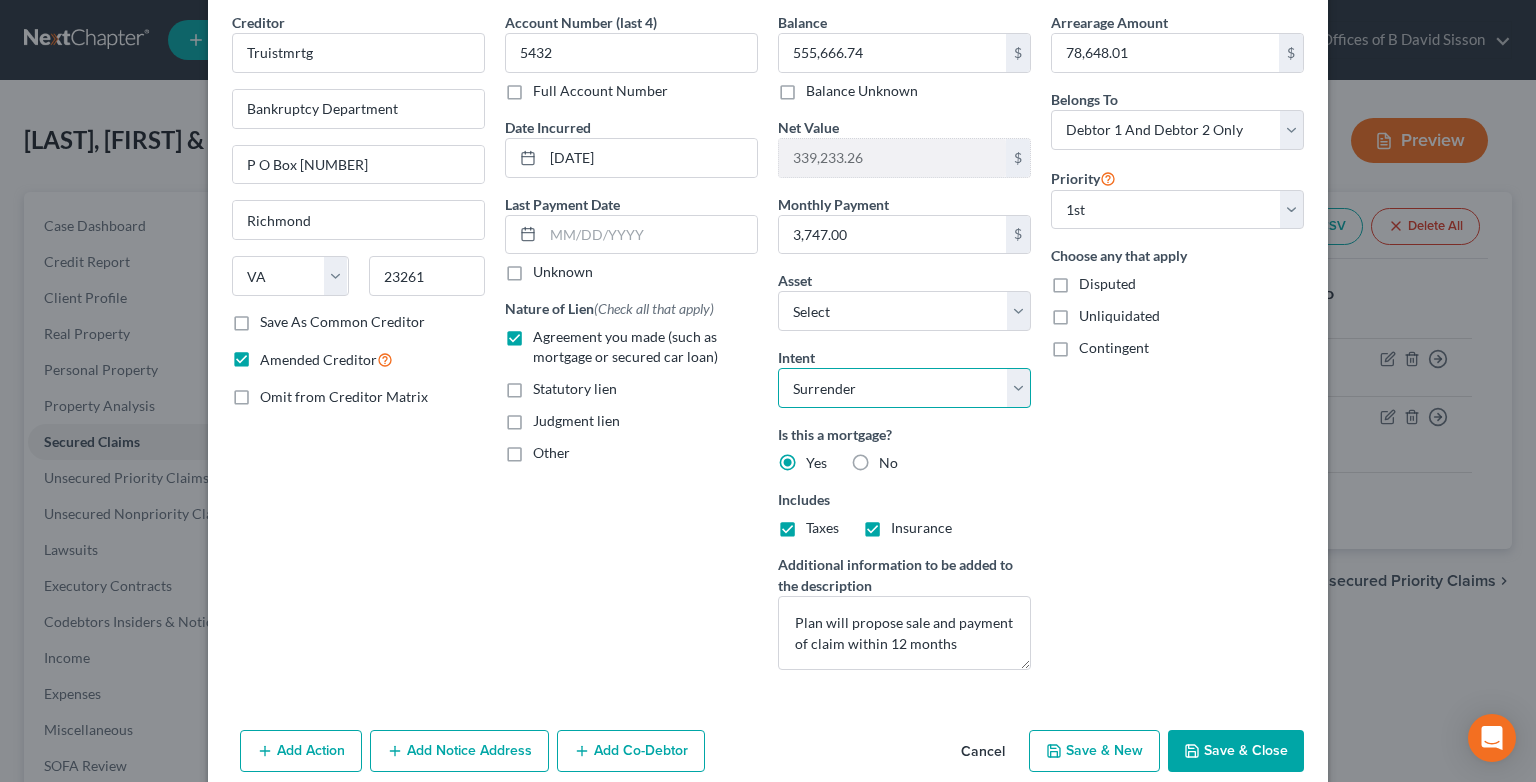 scroll, scrollTop: 164, scrollLeft: 0, axis: vertical 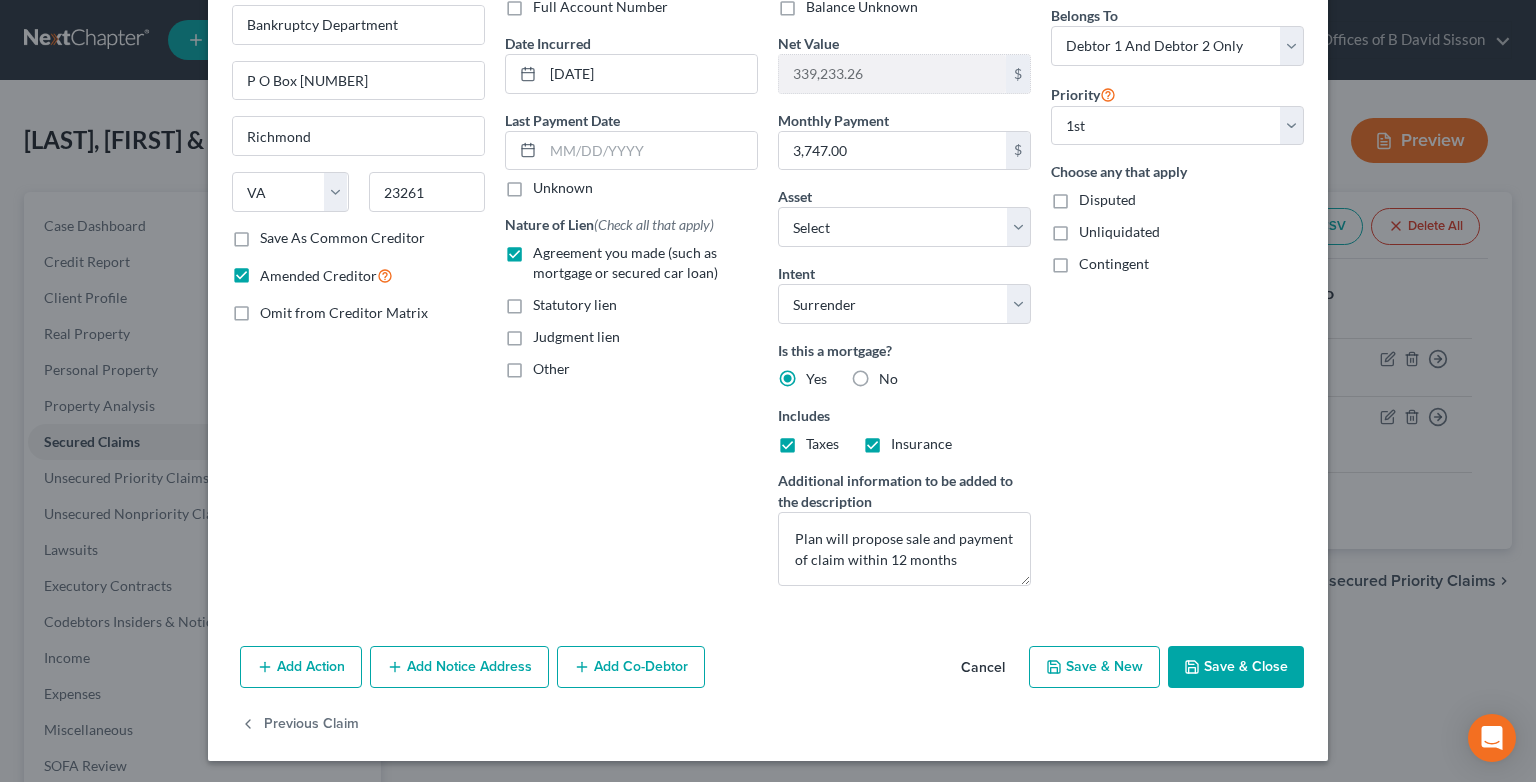 click on "Save & Close" at bounding box center [1236, 667] 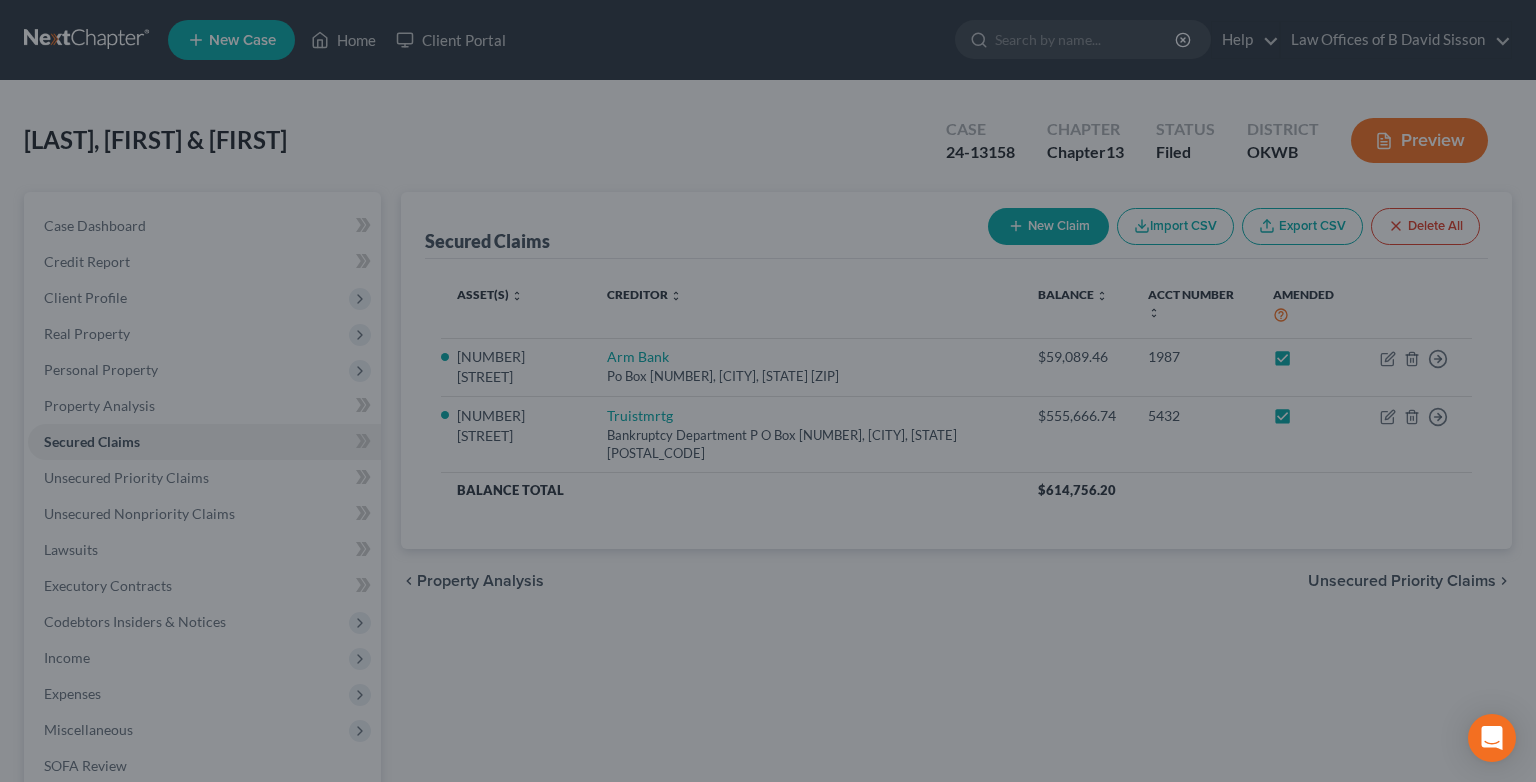 select on "9" 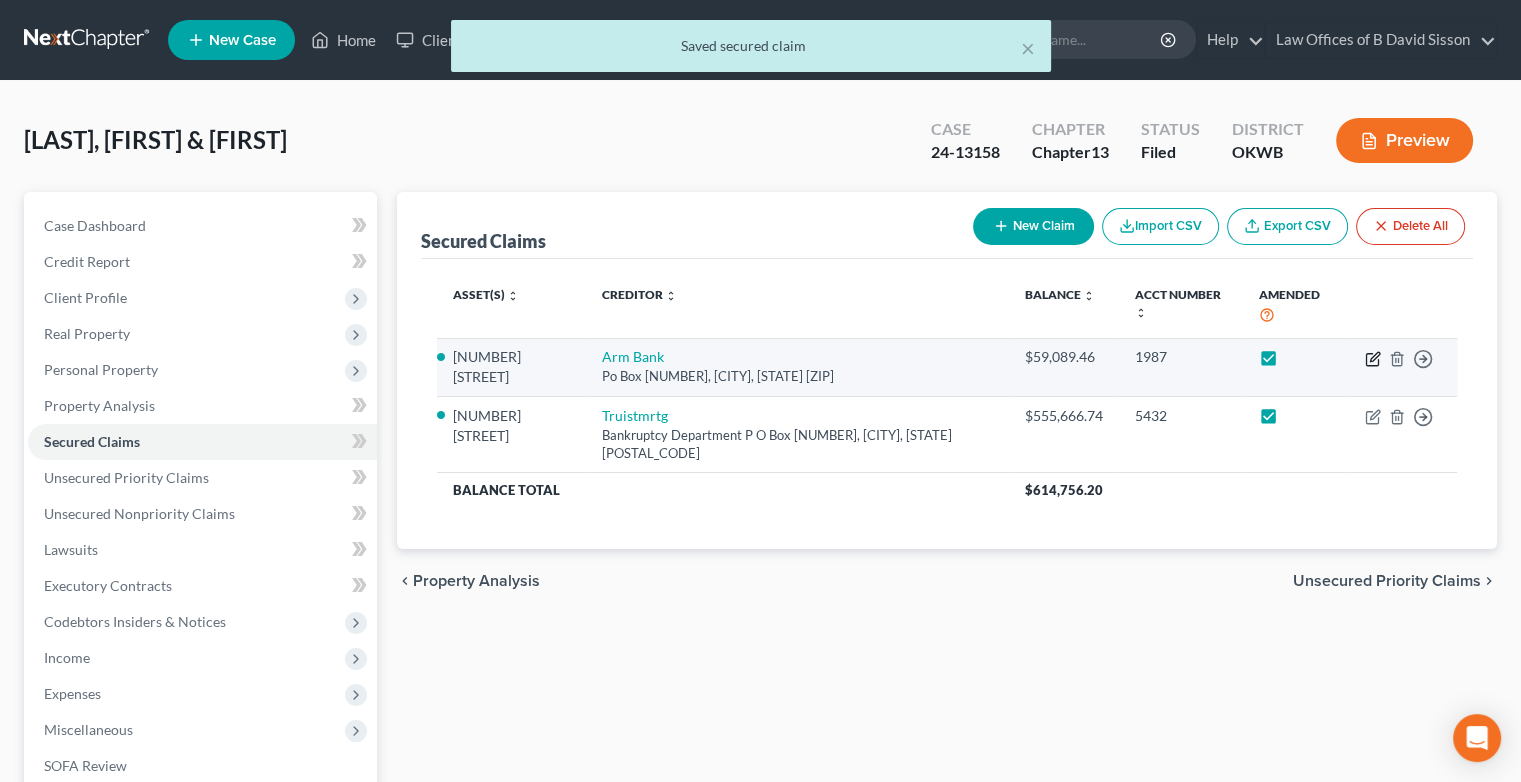 click 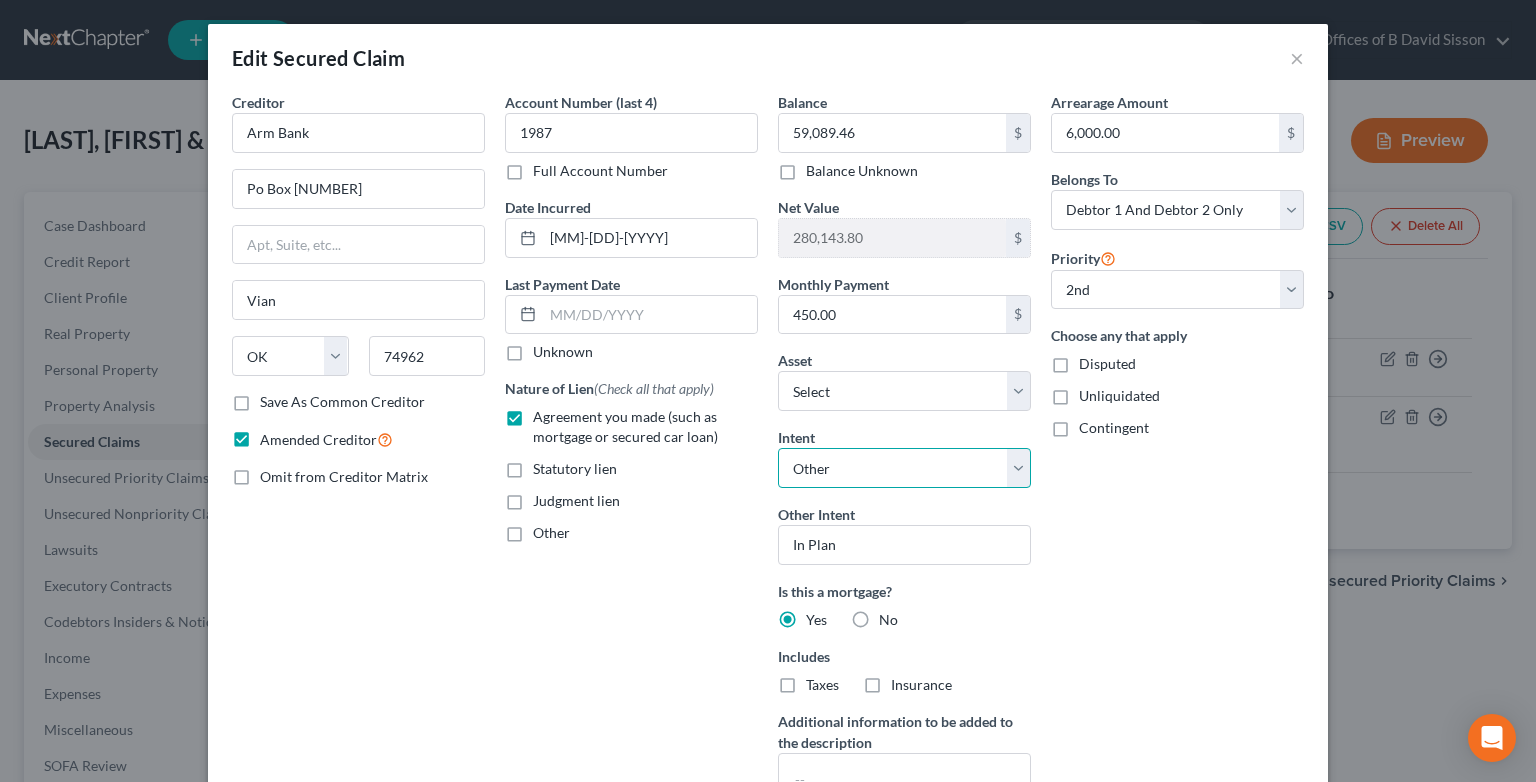 click on "Select Surrender Redeem Reaffirm Avoid Other" at bounding box center [904, 468] 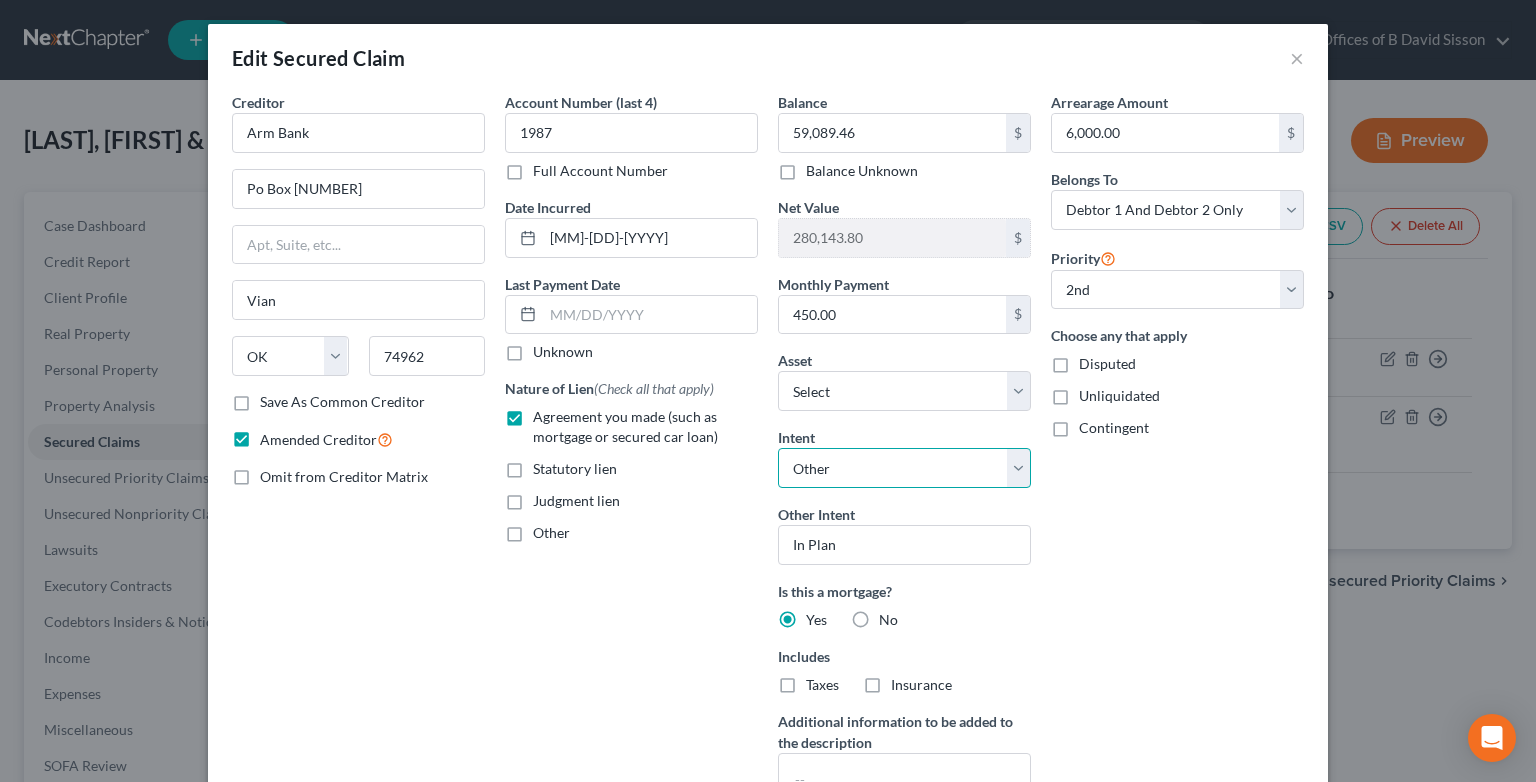 select on "0" 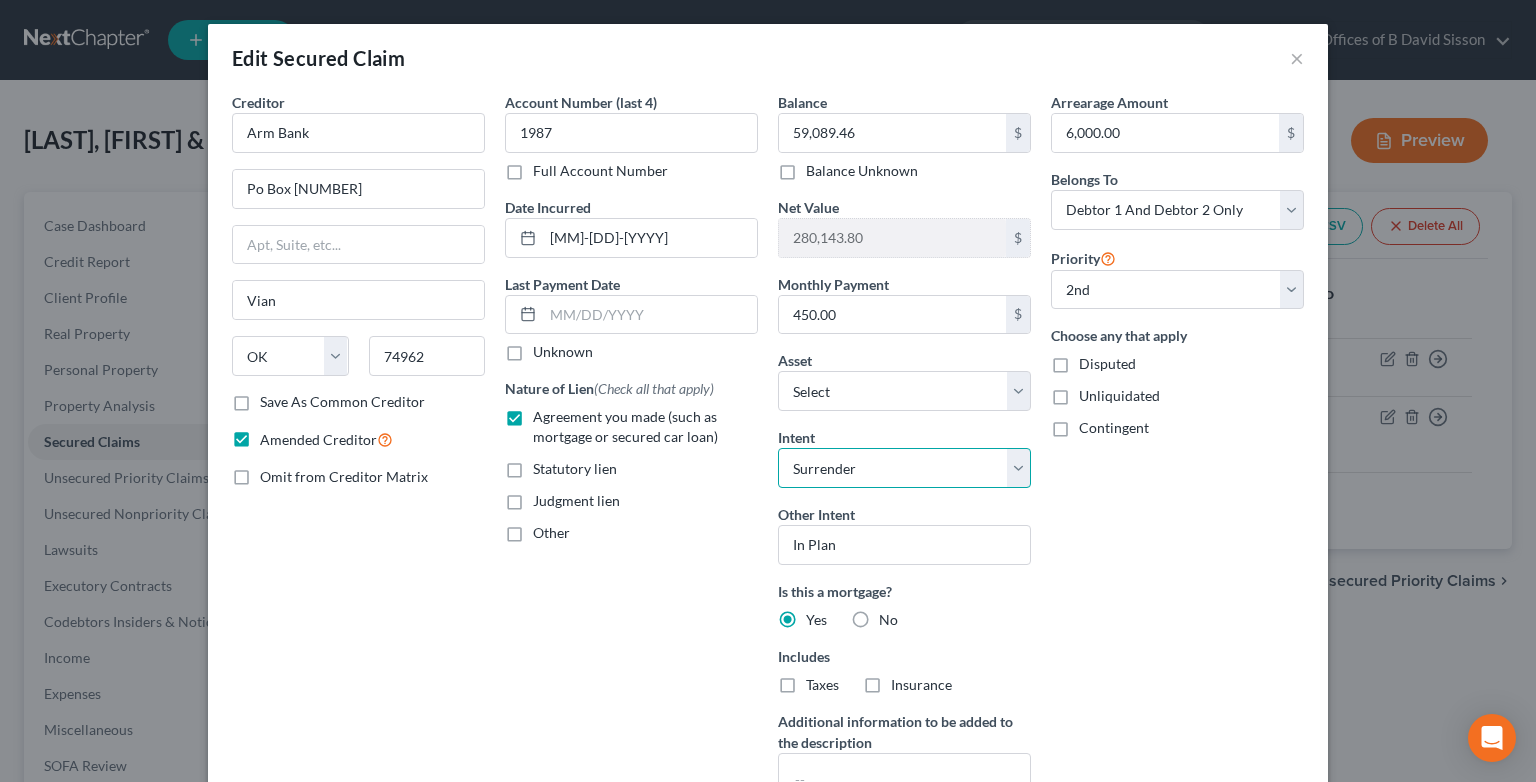 click on "Select Surrender Redeem Reaffirm Avoid Other" at bounding box center [904, 468] 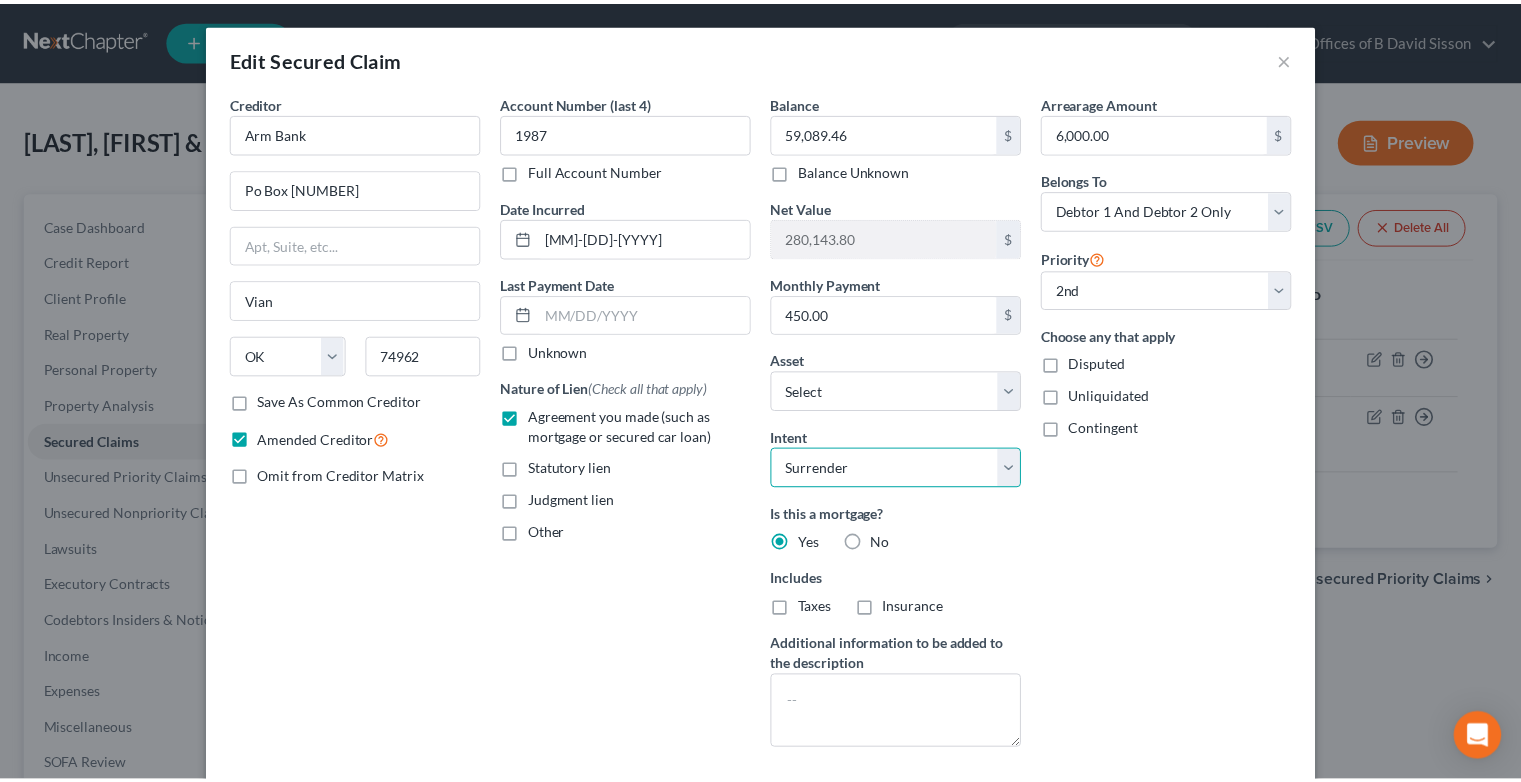 scroll, scrollTop: 164, scrollLeft: 0, axis: vertical 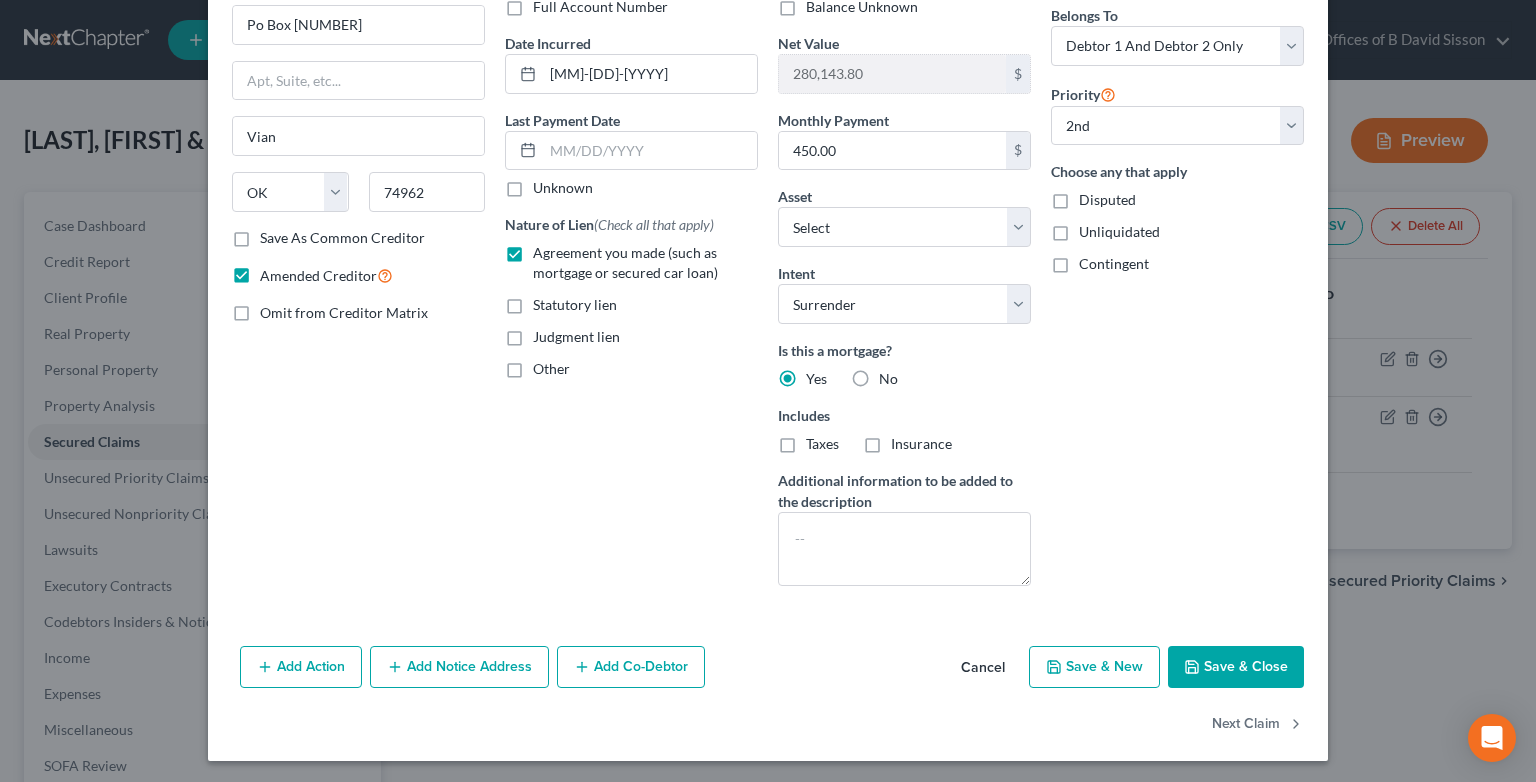 click on "Save & Close" at bounding box center (1236, 667) 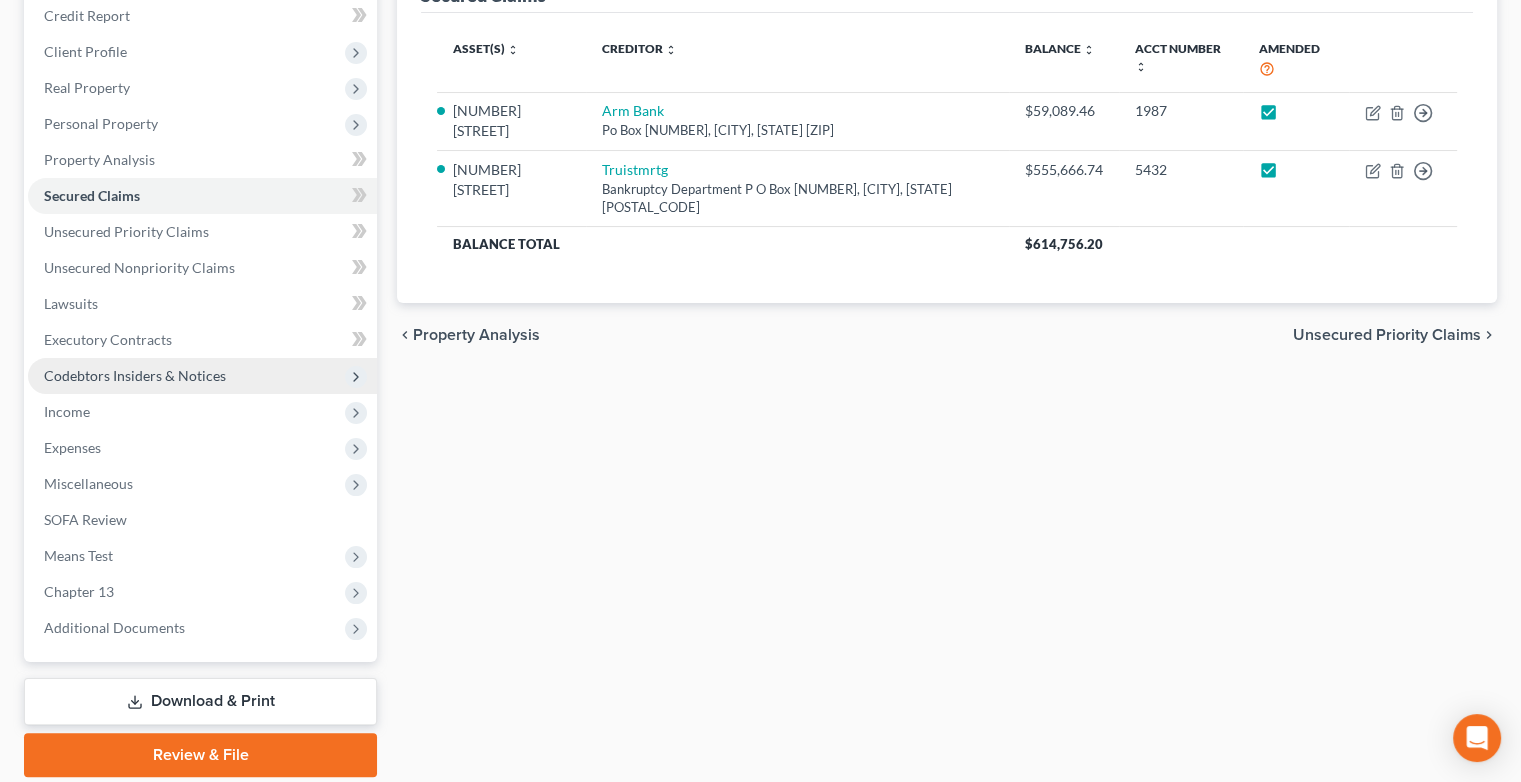 scroll, scrollTop: 315, scrollLeft: 0, axis: vertical 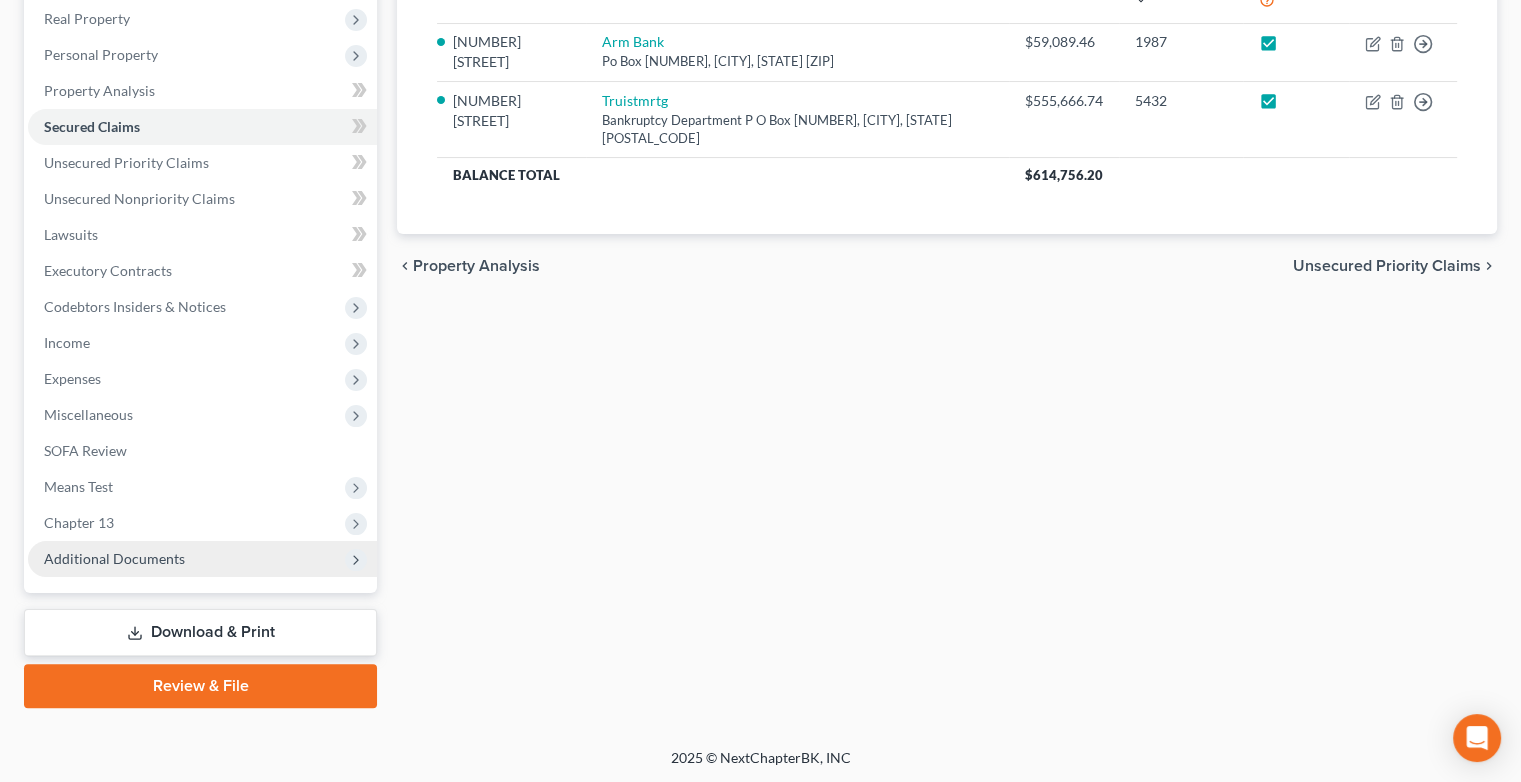 click on "Additional Documents" at bounding box center [114, 558] 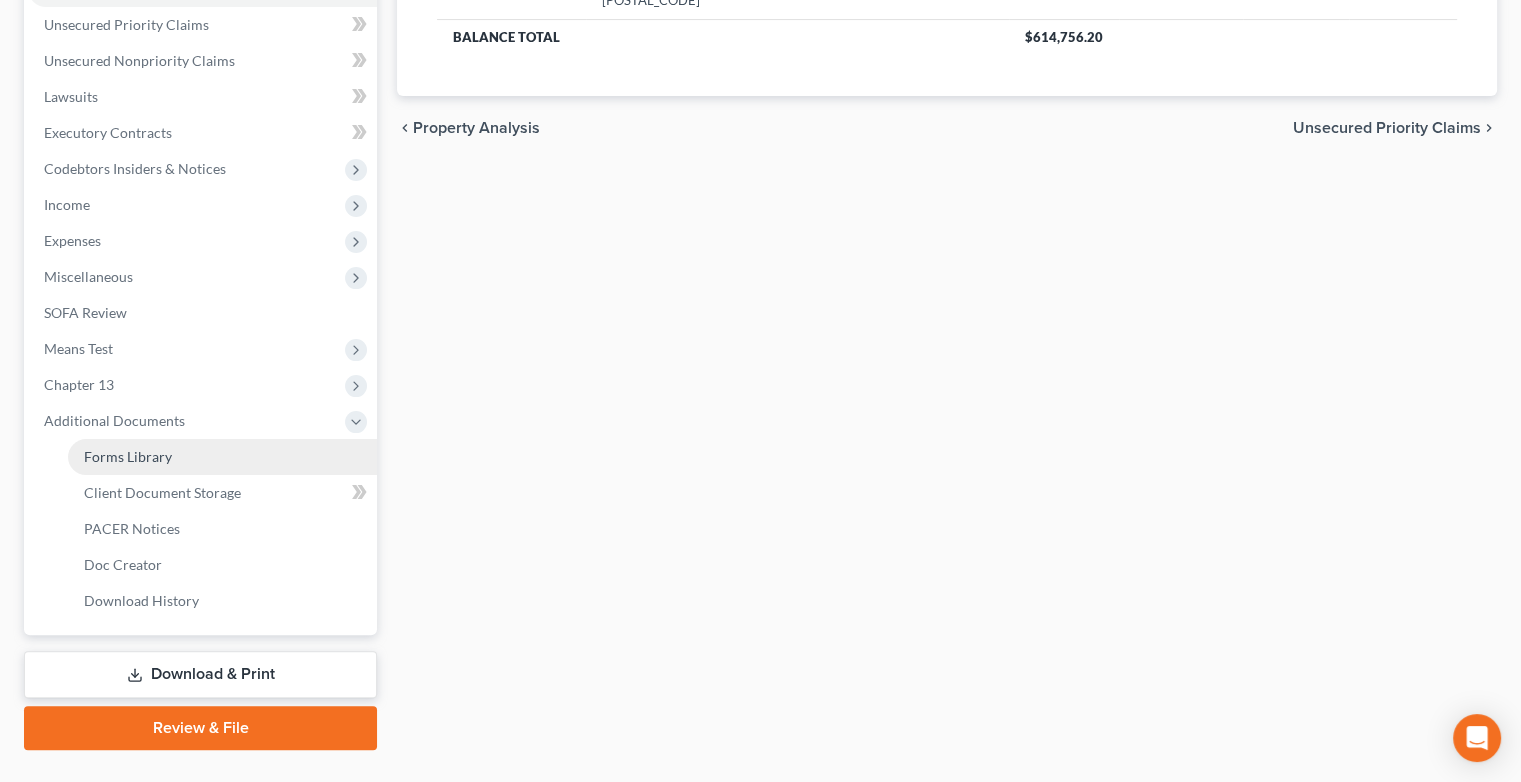 scroll, scrollTop: 454, scrollLeft: 0, axis: vertical 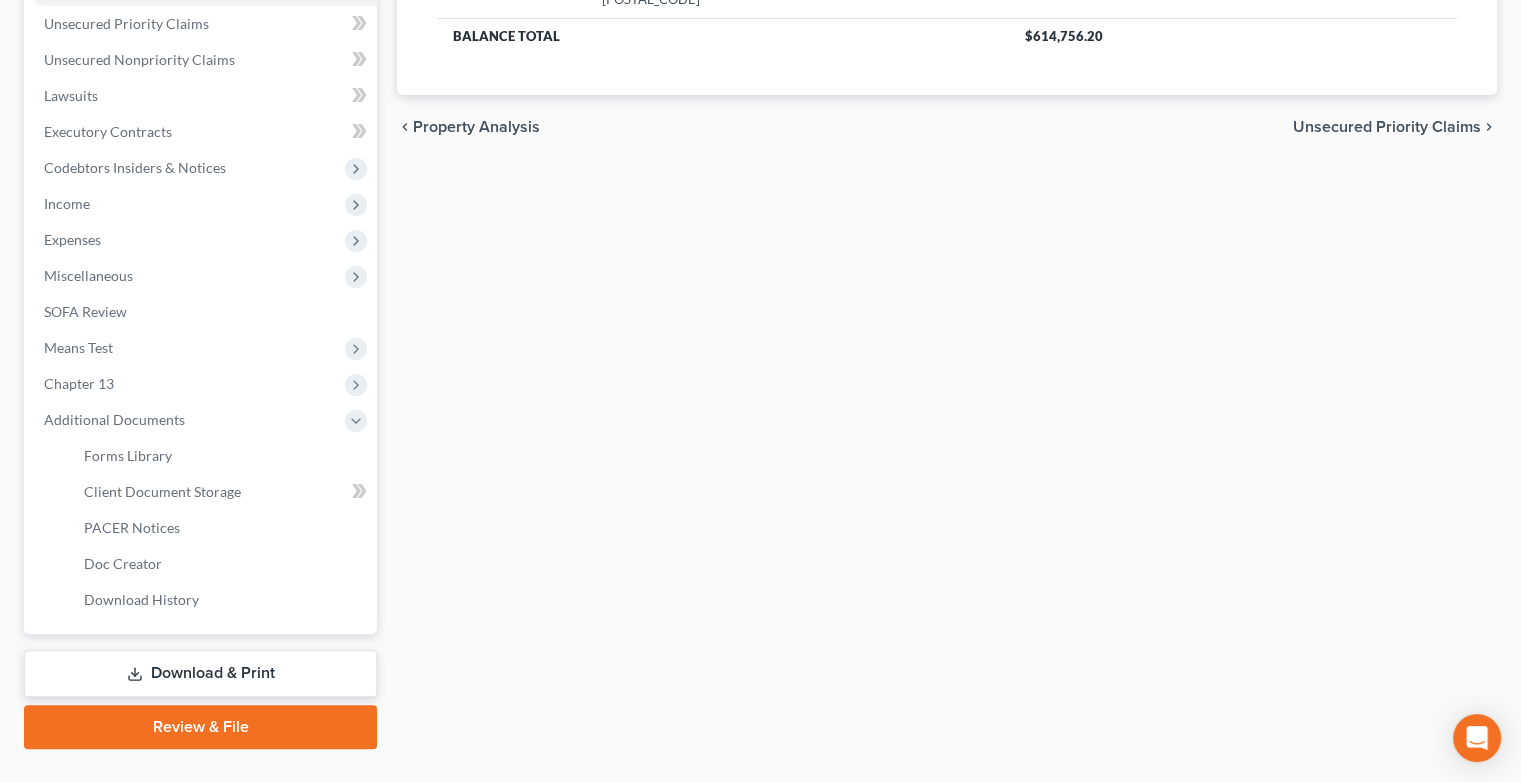 click on "Download & Print" at bounding box center [200, 673] 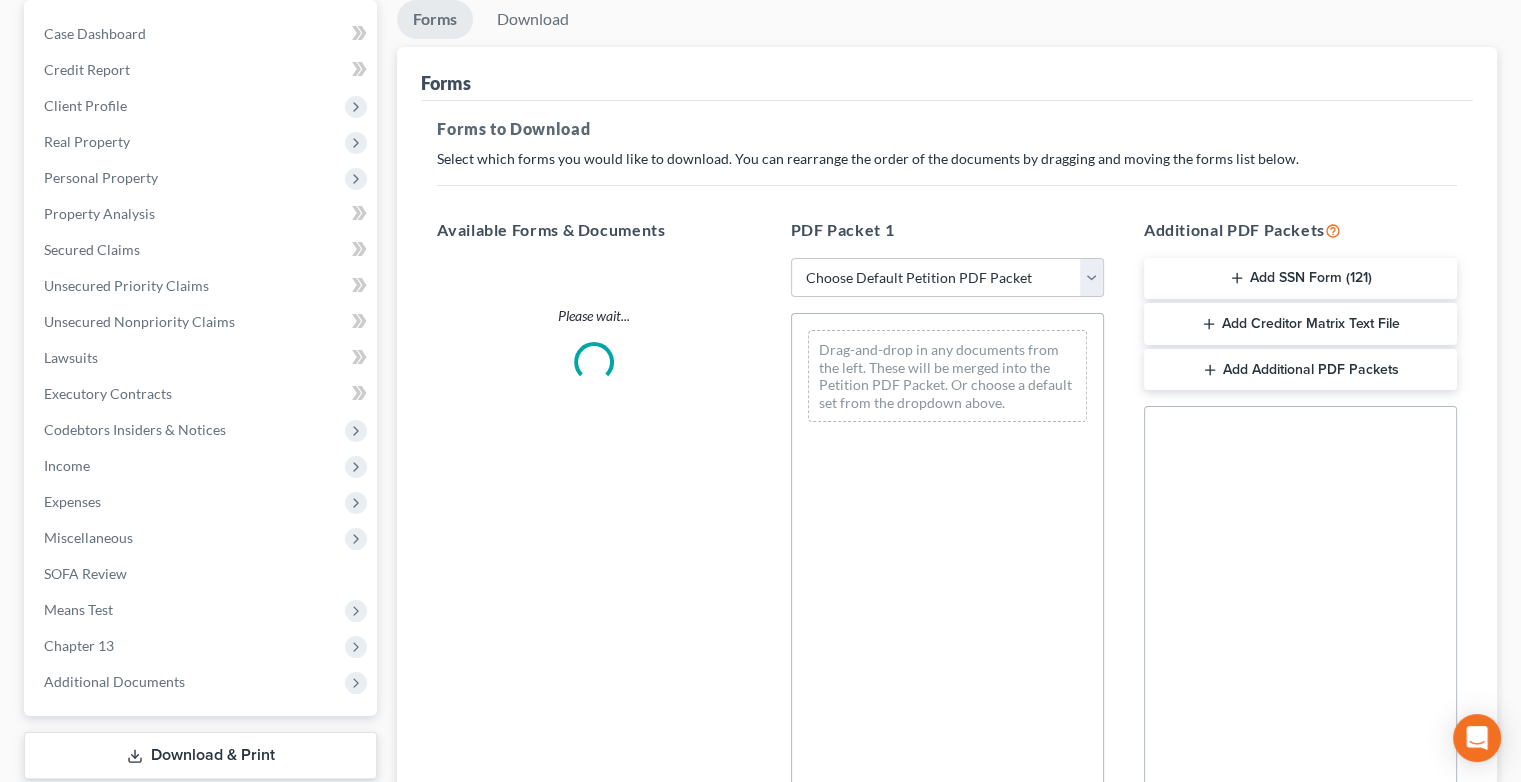 scroll, scrollTop: 0, scrollLeft: 0, axis: both 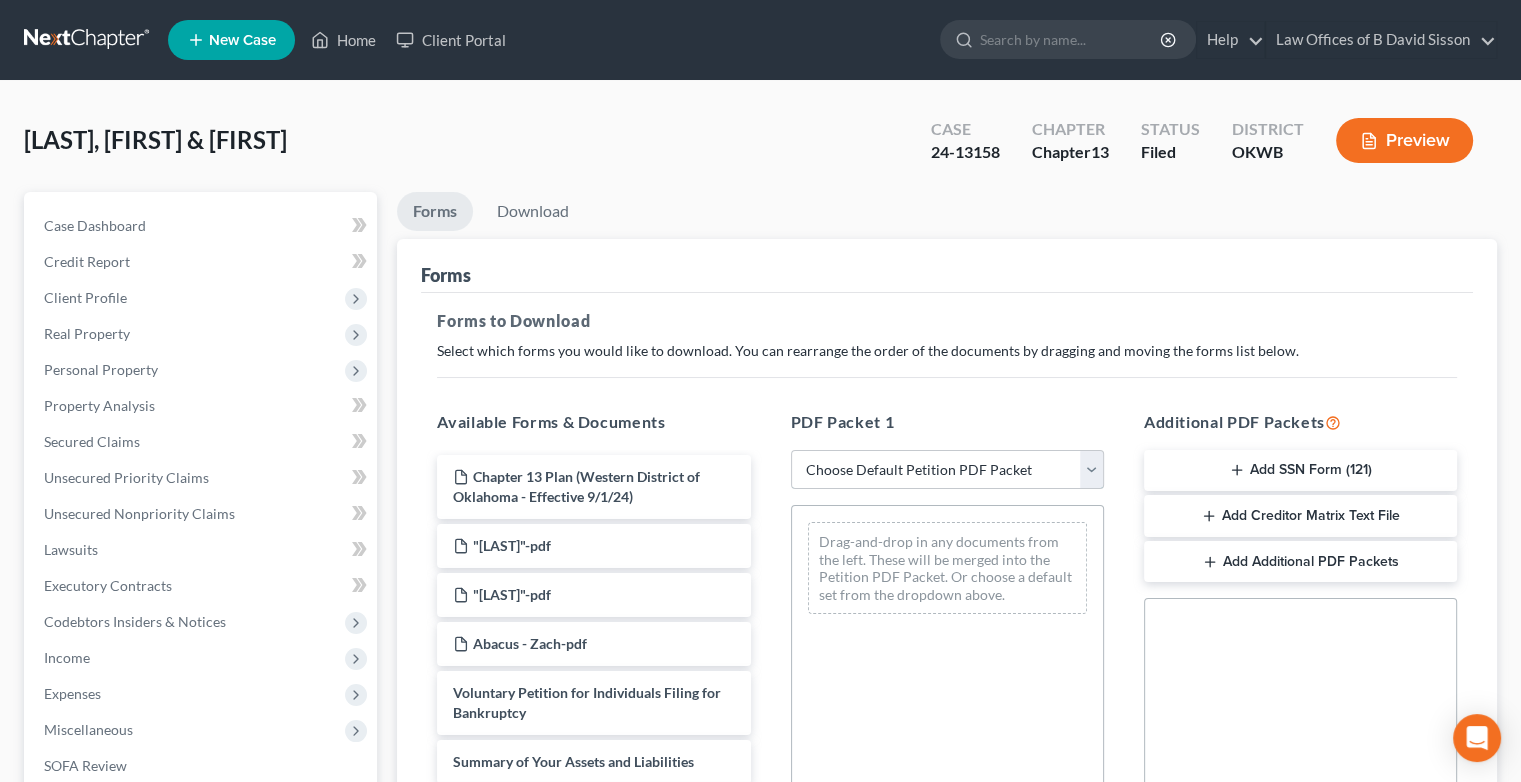 click on "Choose Default Petition PDF Packet Complete Bankruptcy Petition (all forms and schedules) Emergency Filing Forms (Petition and Creditor List Only) Amended Forms Signature Pages Only Supplemental Post Petition (Sch. I & J) Supplemental Post Petition (Sch. I) Supplemental Post Petition (Sch. J)" at bounding box center (947, 470) 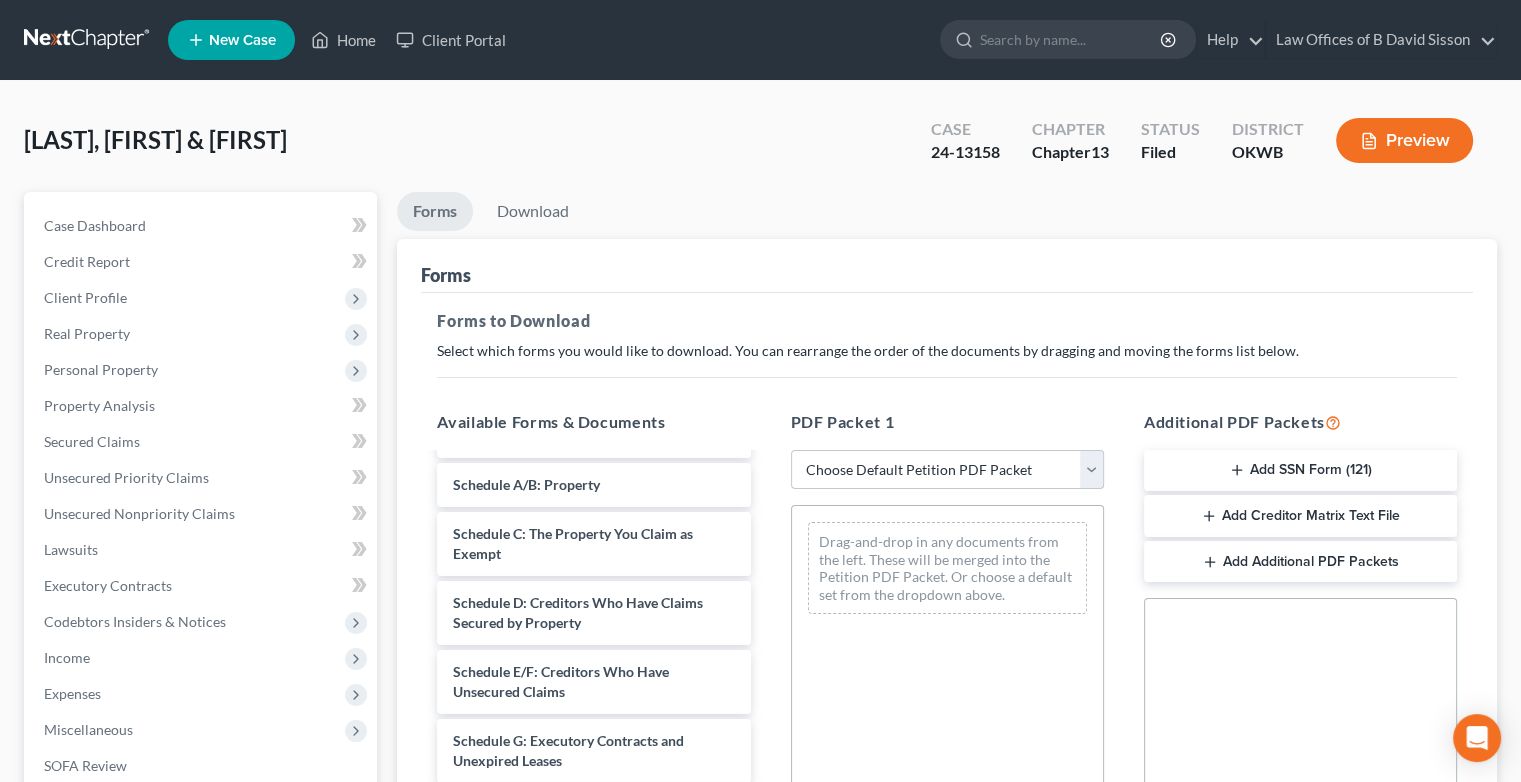scroll, scrollTop: 684, scrollLeft: 0, axis: vertical 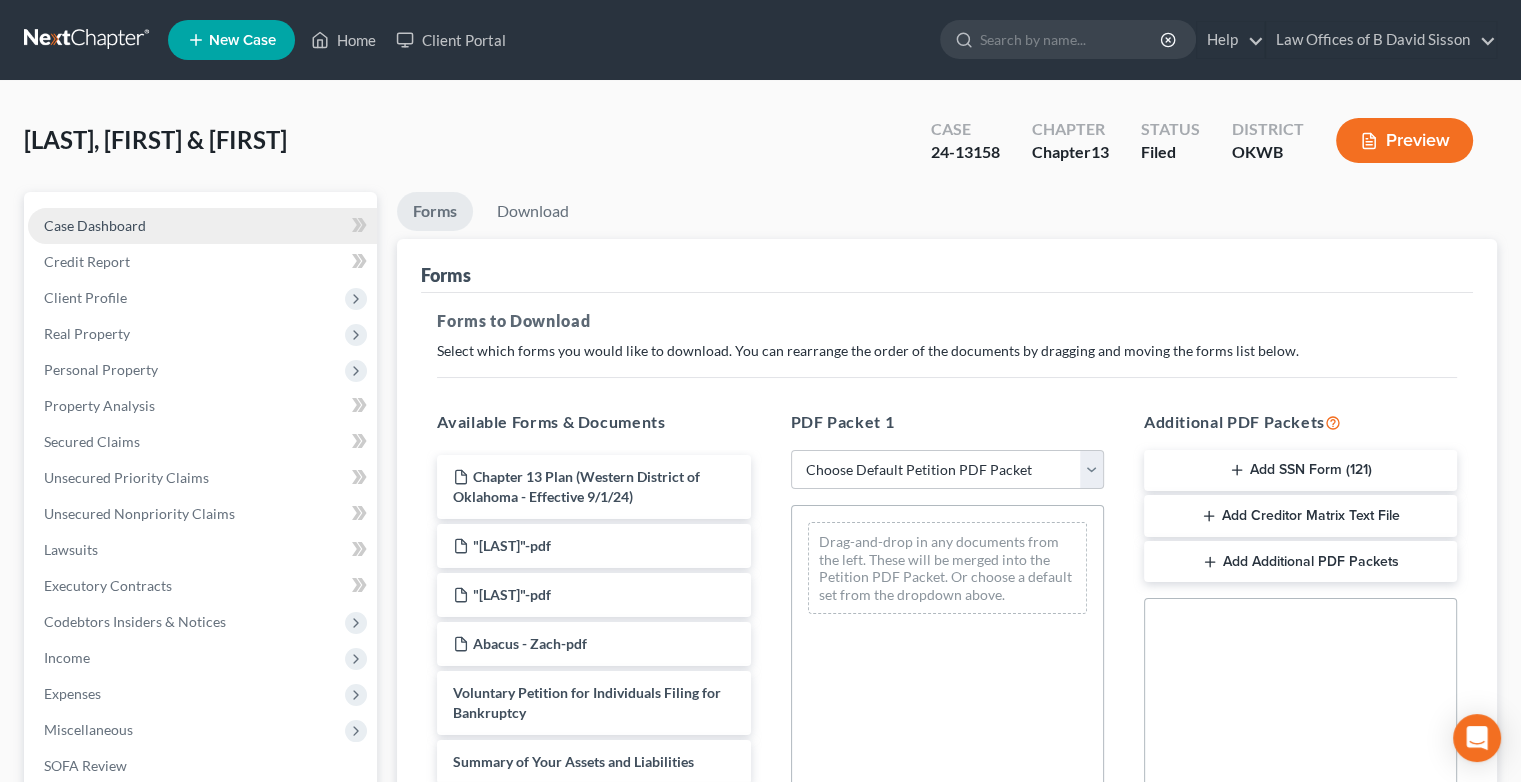 click on "Case Dashboard" at bounding box center [95, 225] 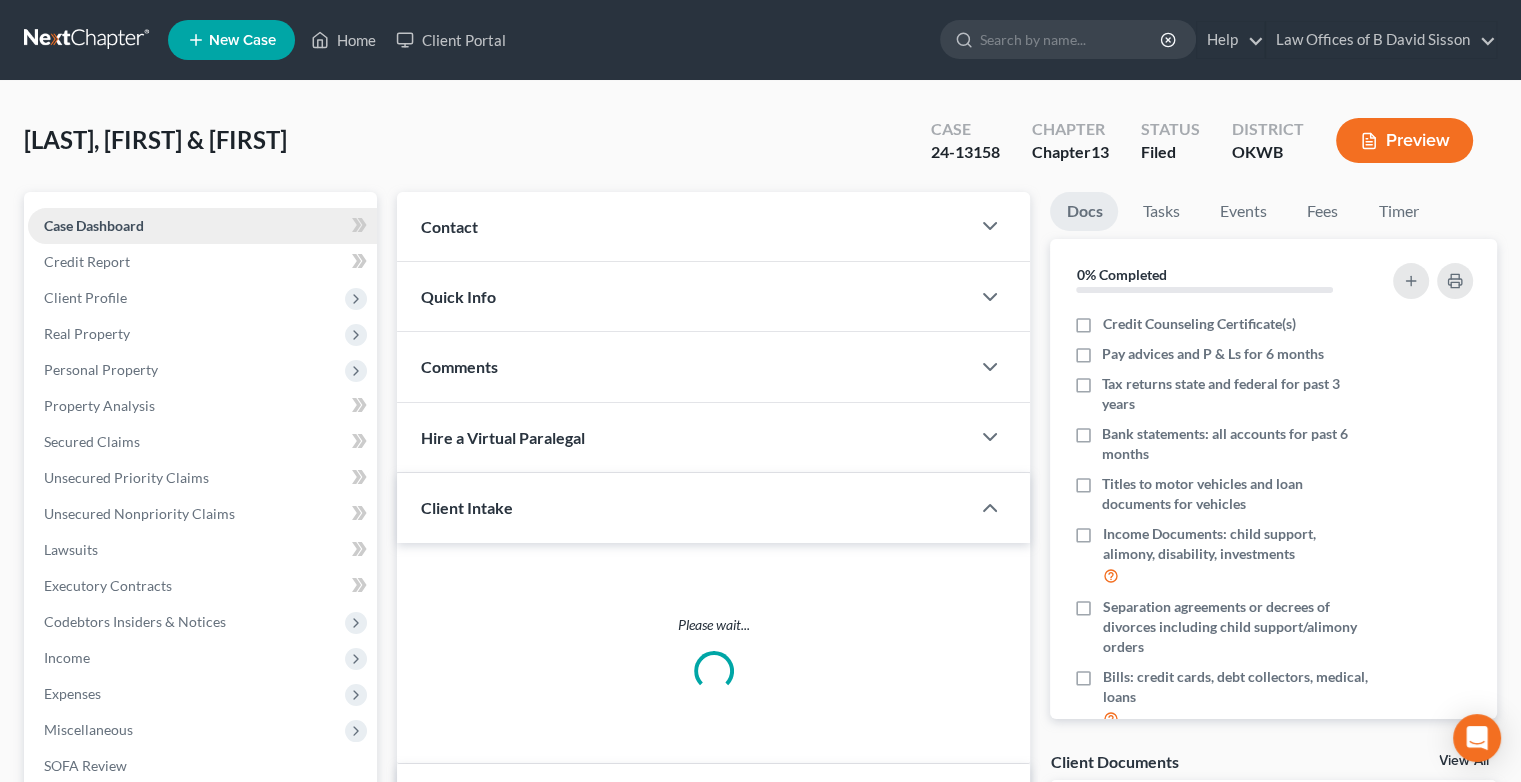 click on "Case Dashboard" at bounding box center [94, 225] 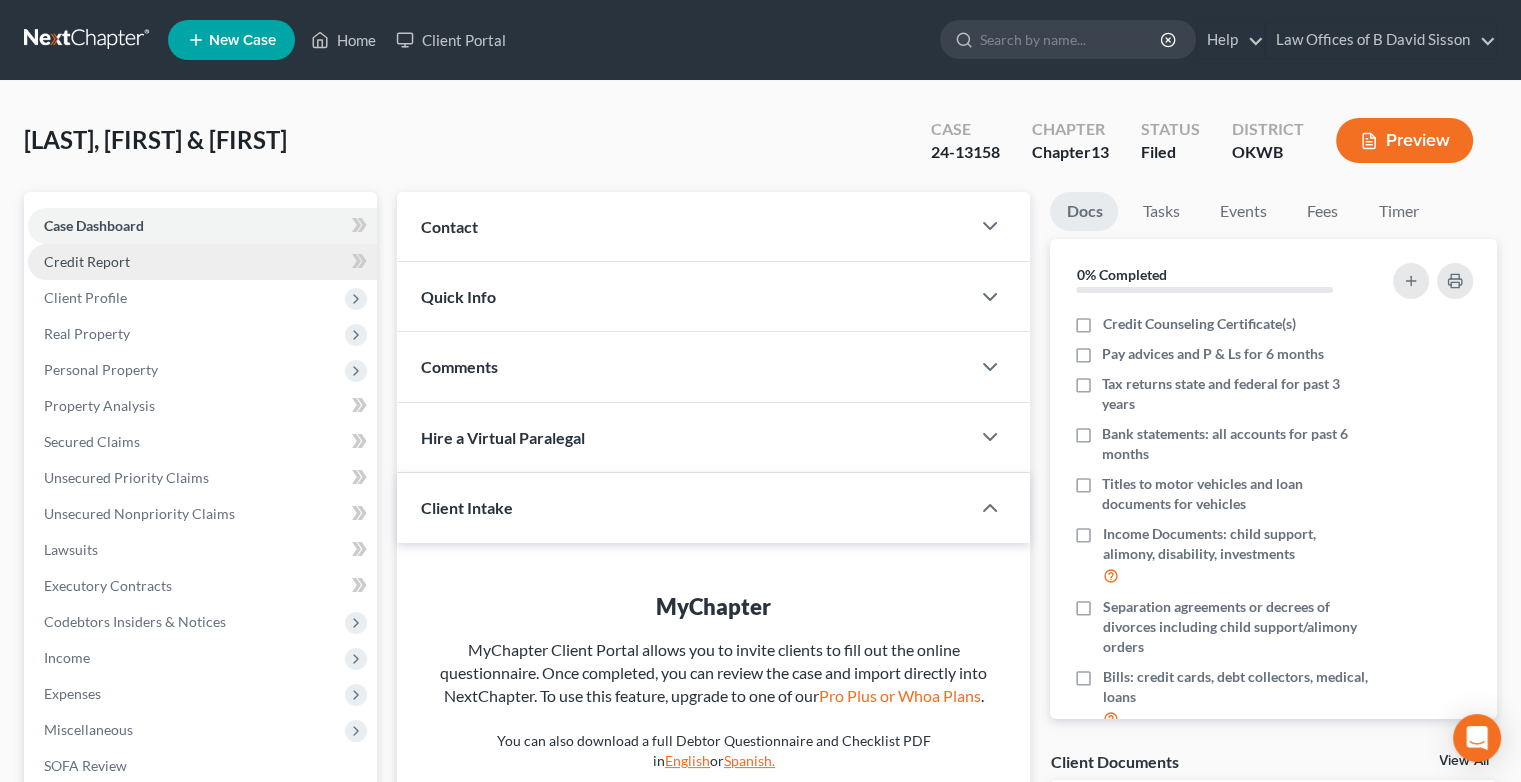 click on "Credit Report" at bounding box center [87, 261] 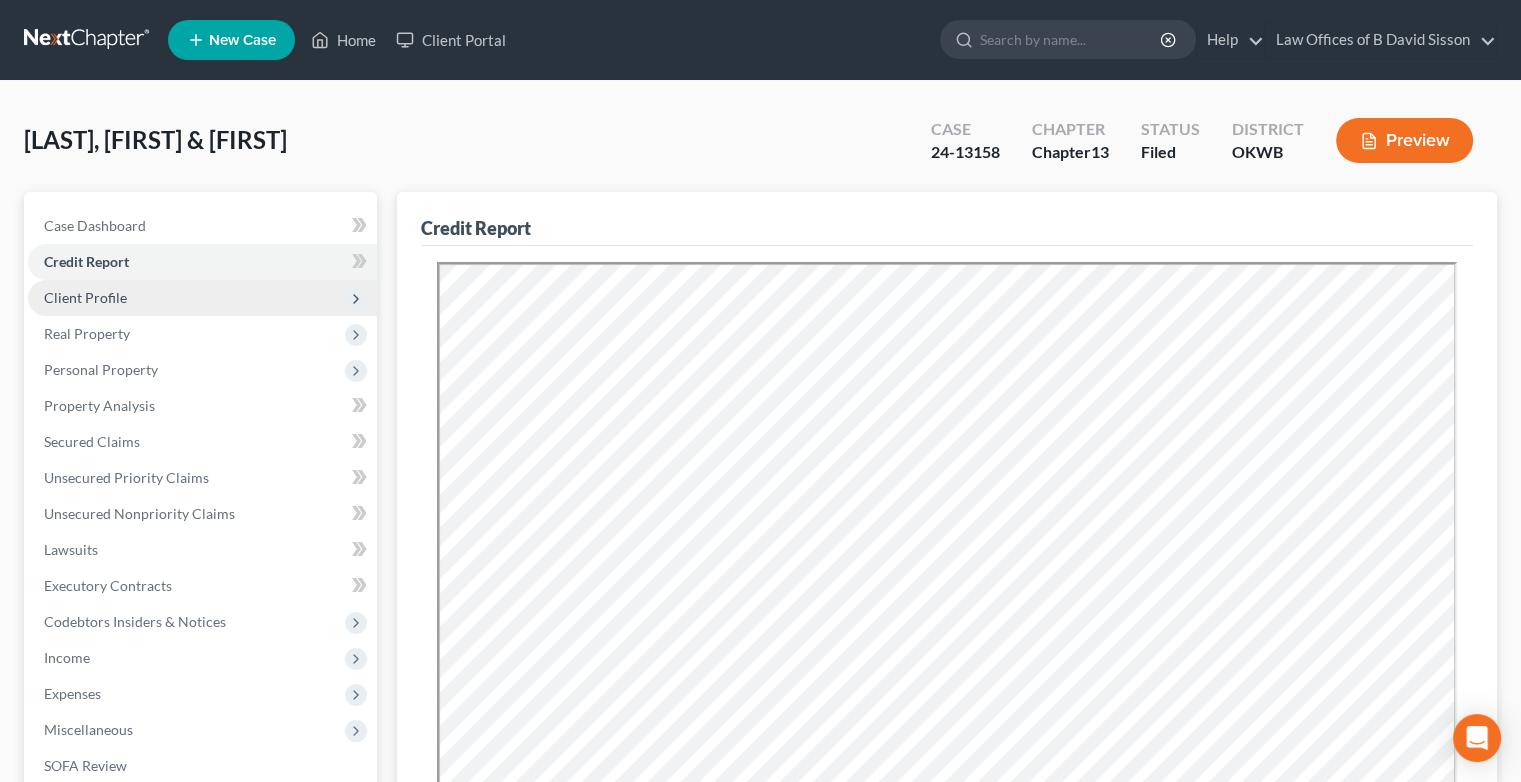 click on "Client Profile" at bounding box center (85, 297) 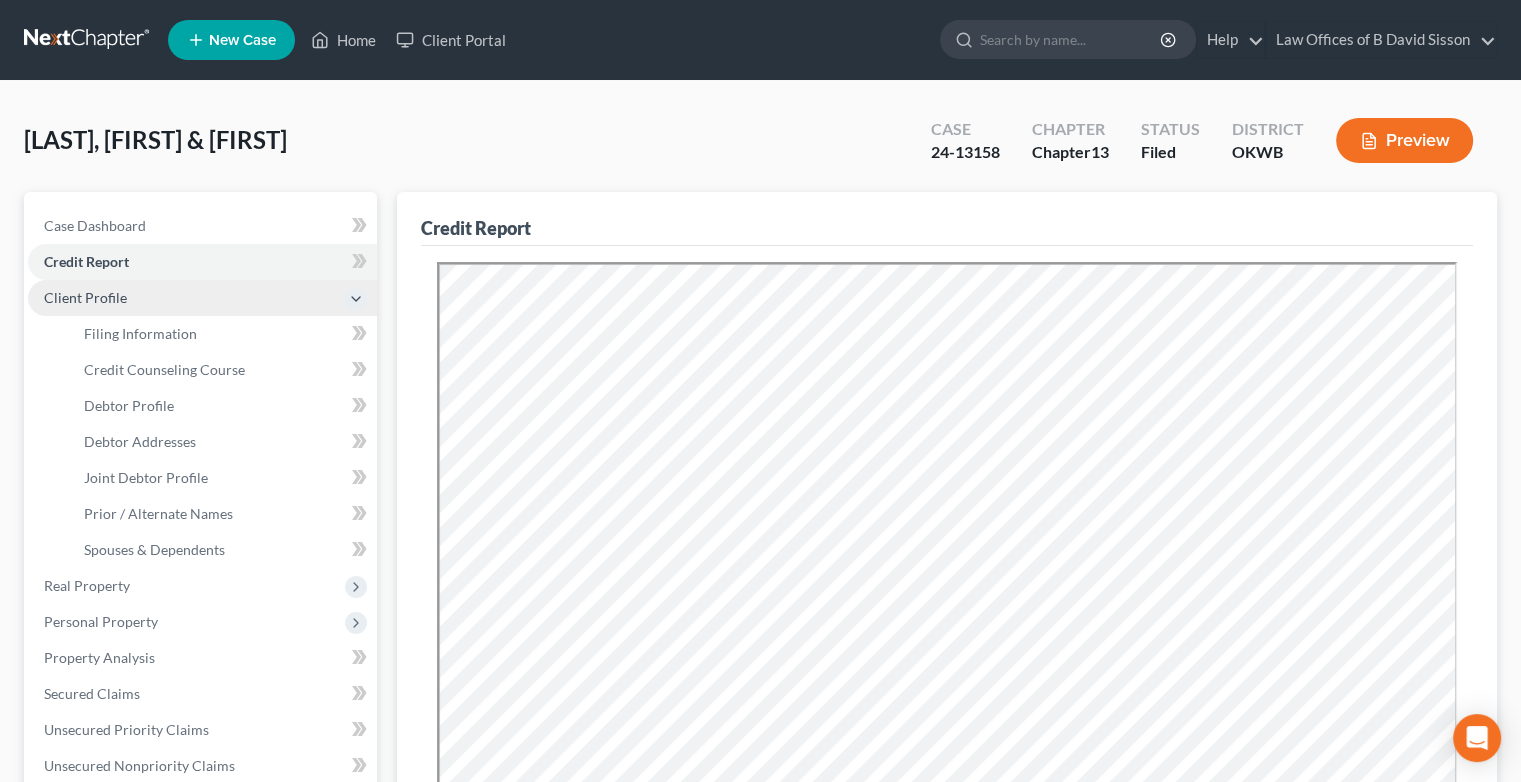 scroll, scrollTop: 0, scrollLeft: 0, axis: both 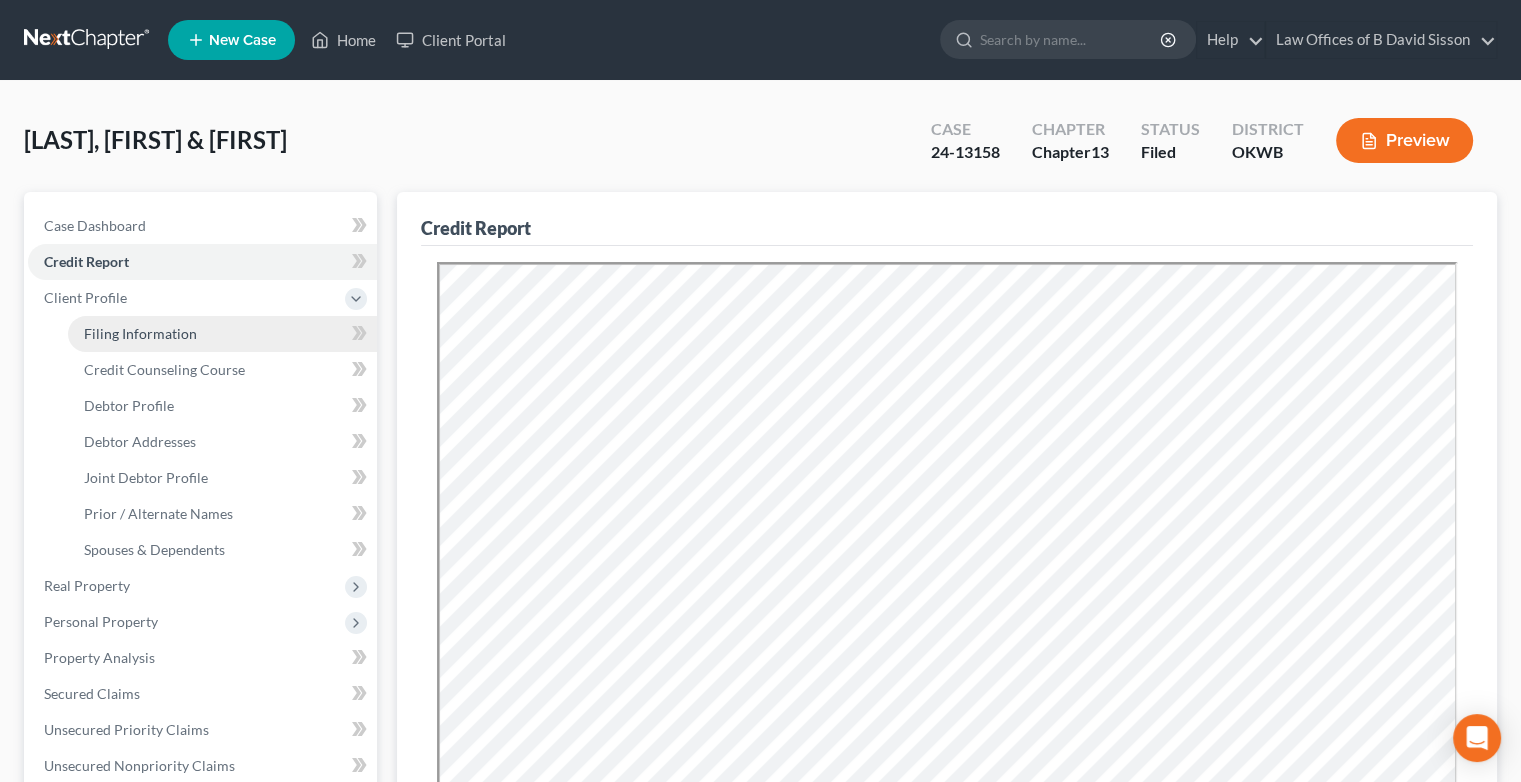 click on "Filing Information" at bounding box center (140, 333) 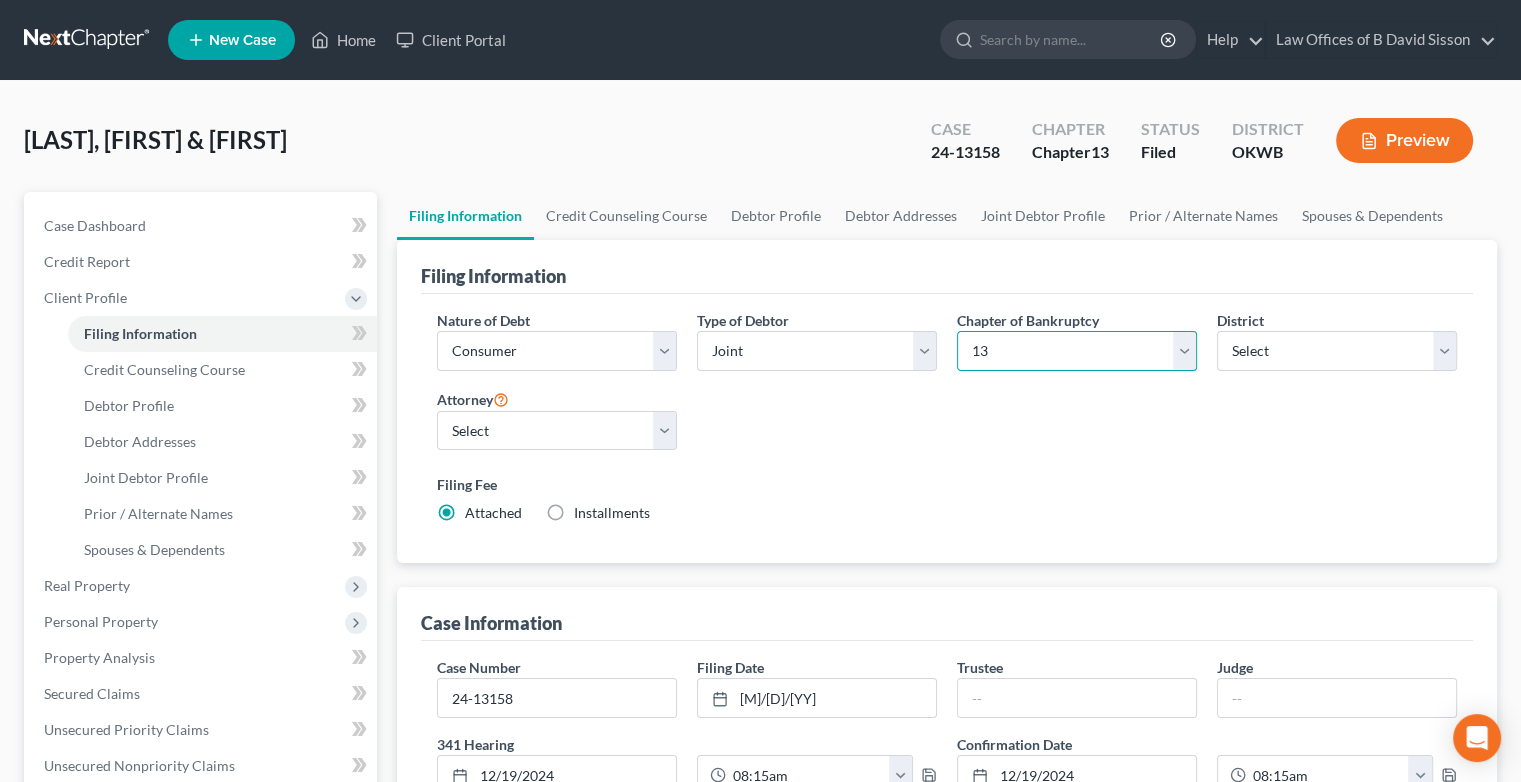 click on "Select 7 11 12 13" at bounding box center [1077, 351] 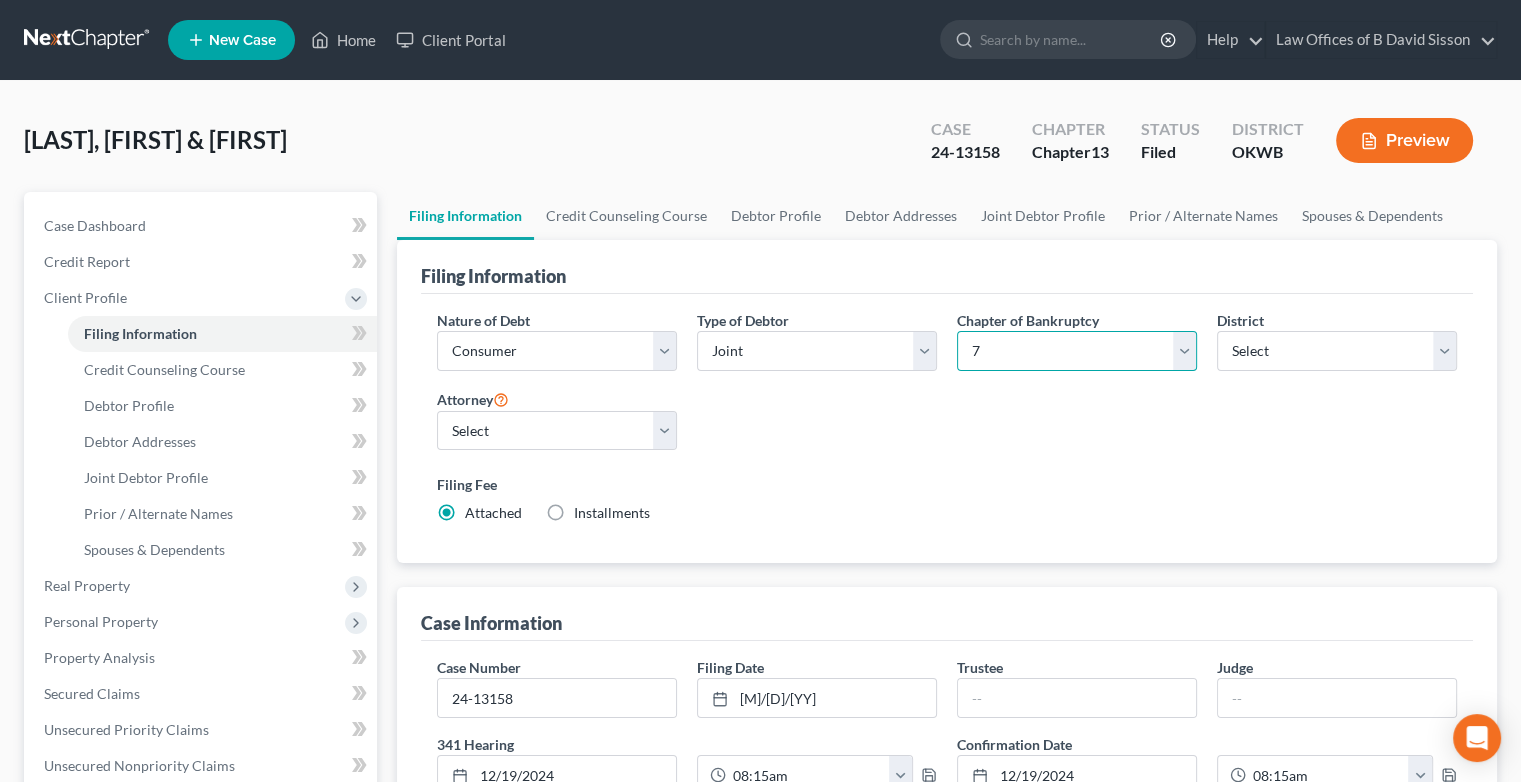 click on "Select 7 11 12 13" at bounding box center (1077, 351) 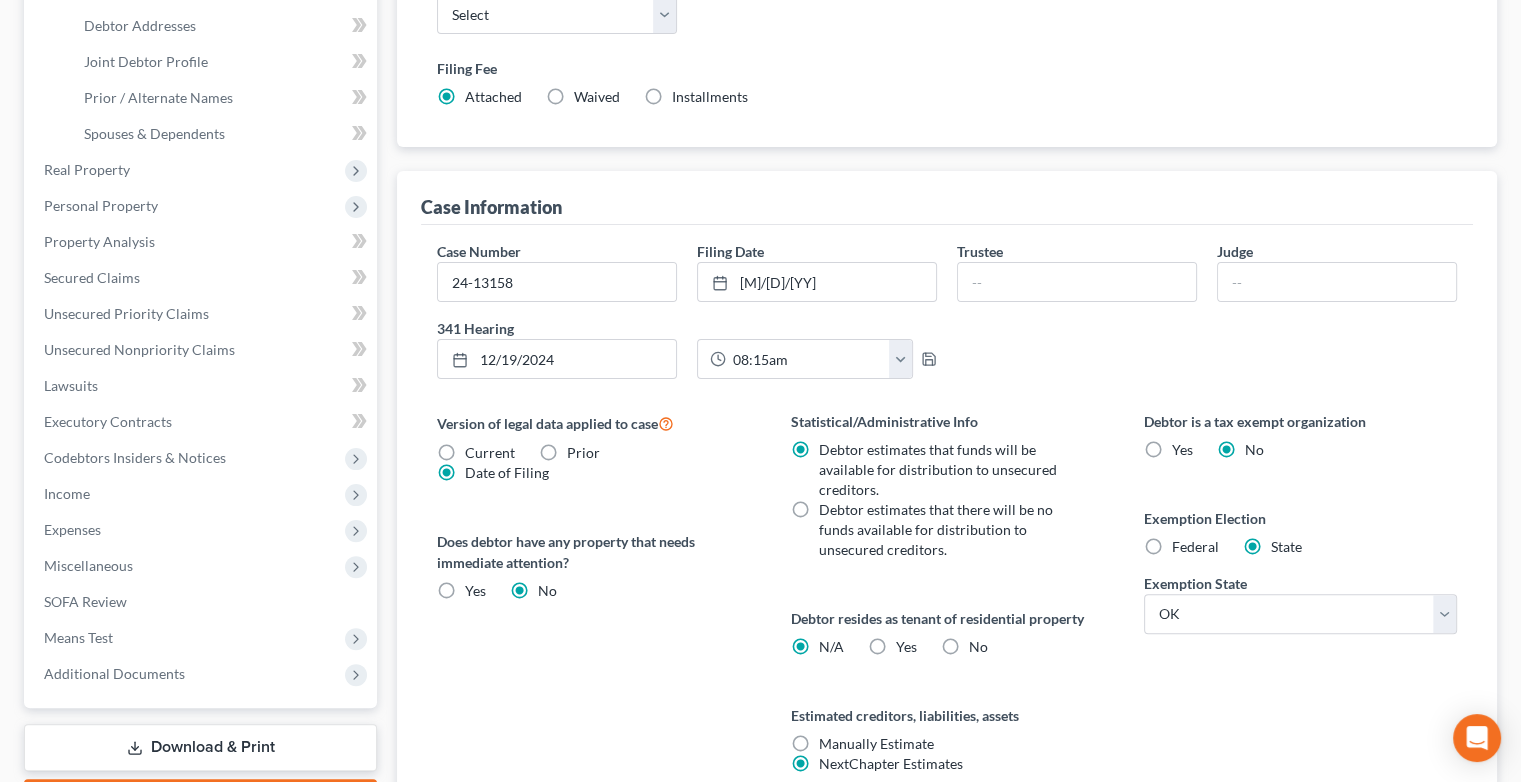 scroll, scrollTop: 592, scrollLeft: 0, axis: vertical 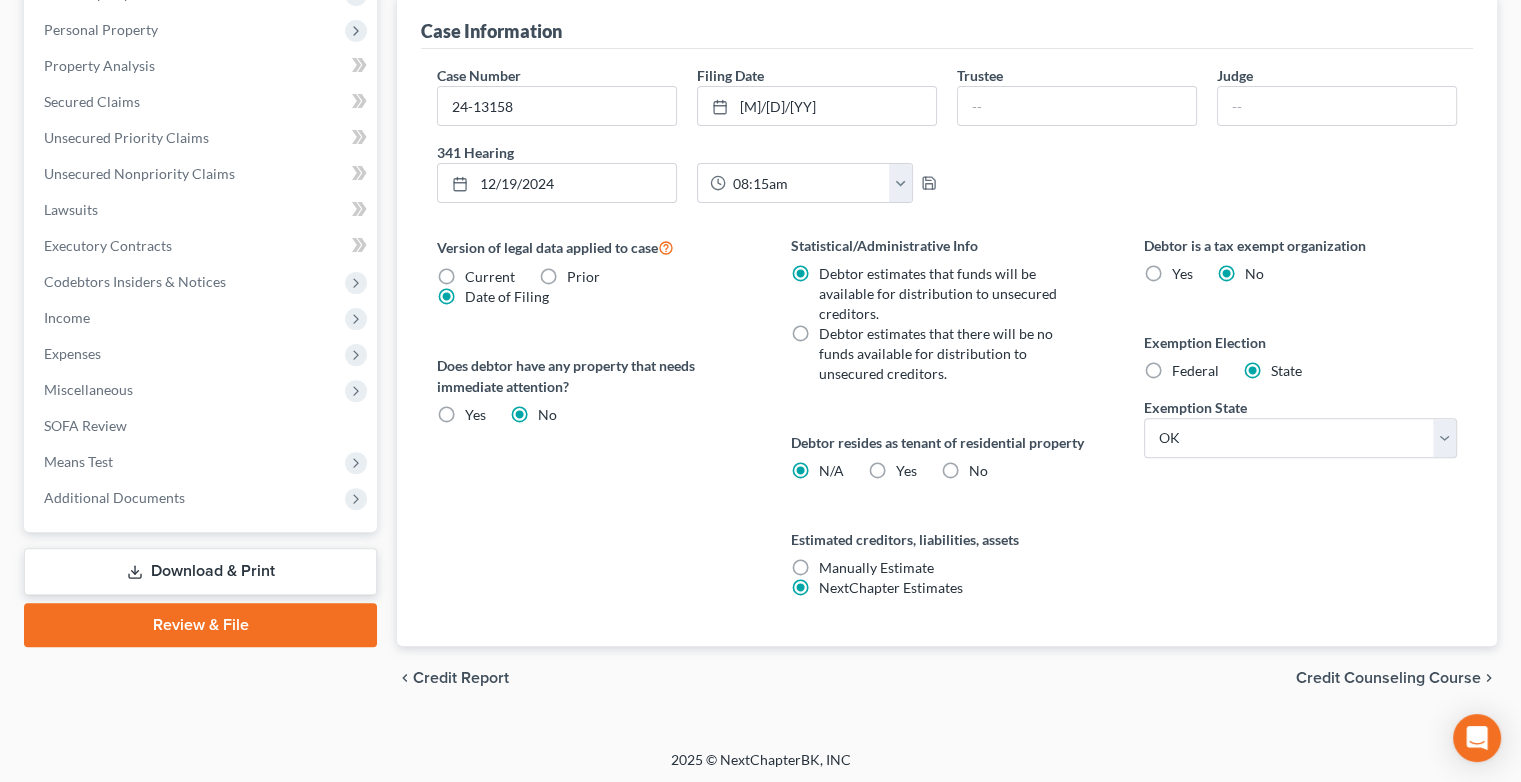 click on "Download & Print" at bounding box center [200, 571] 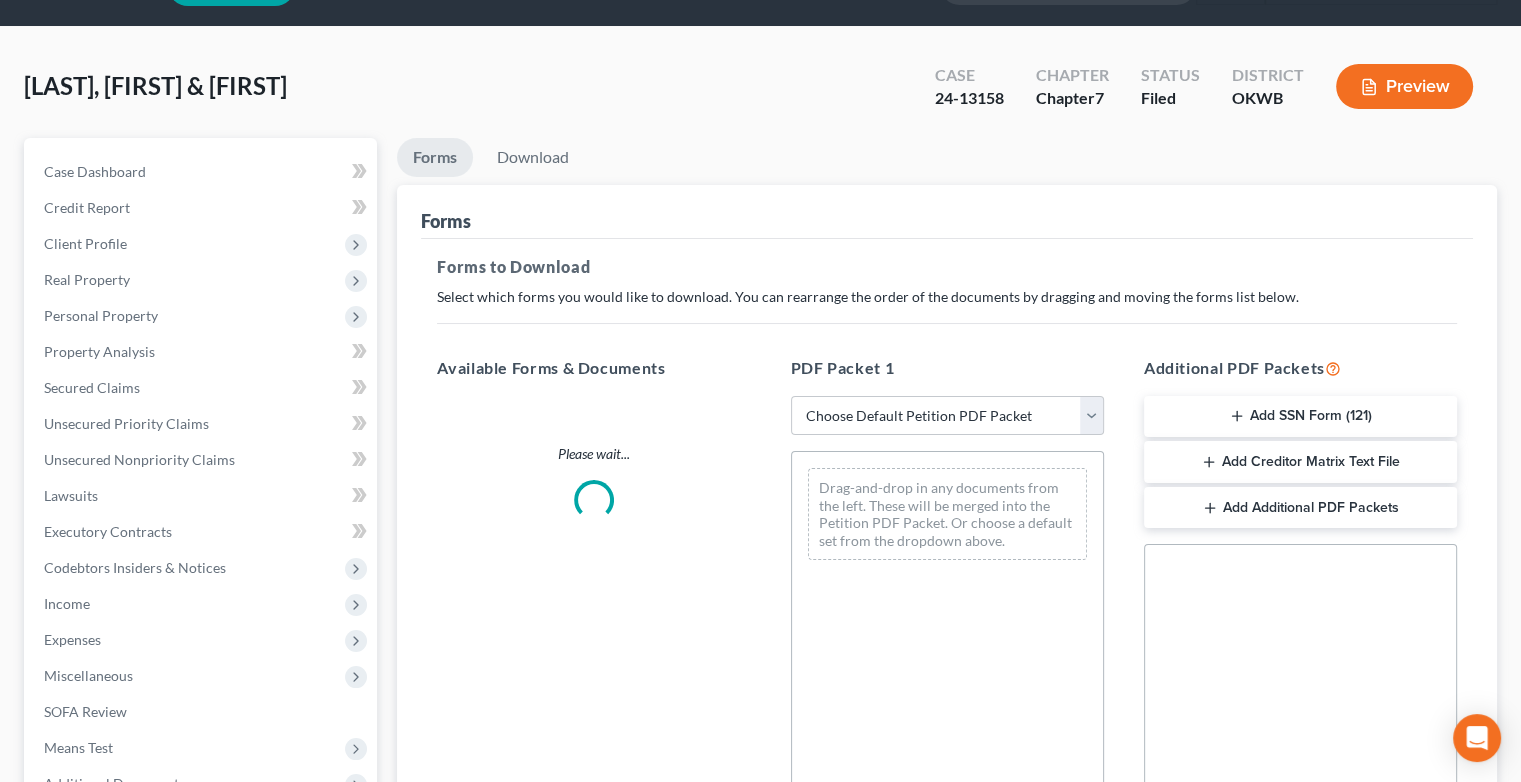 scroll, scrollTop: 0, scrollLeft: 0, axis: both 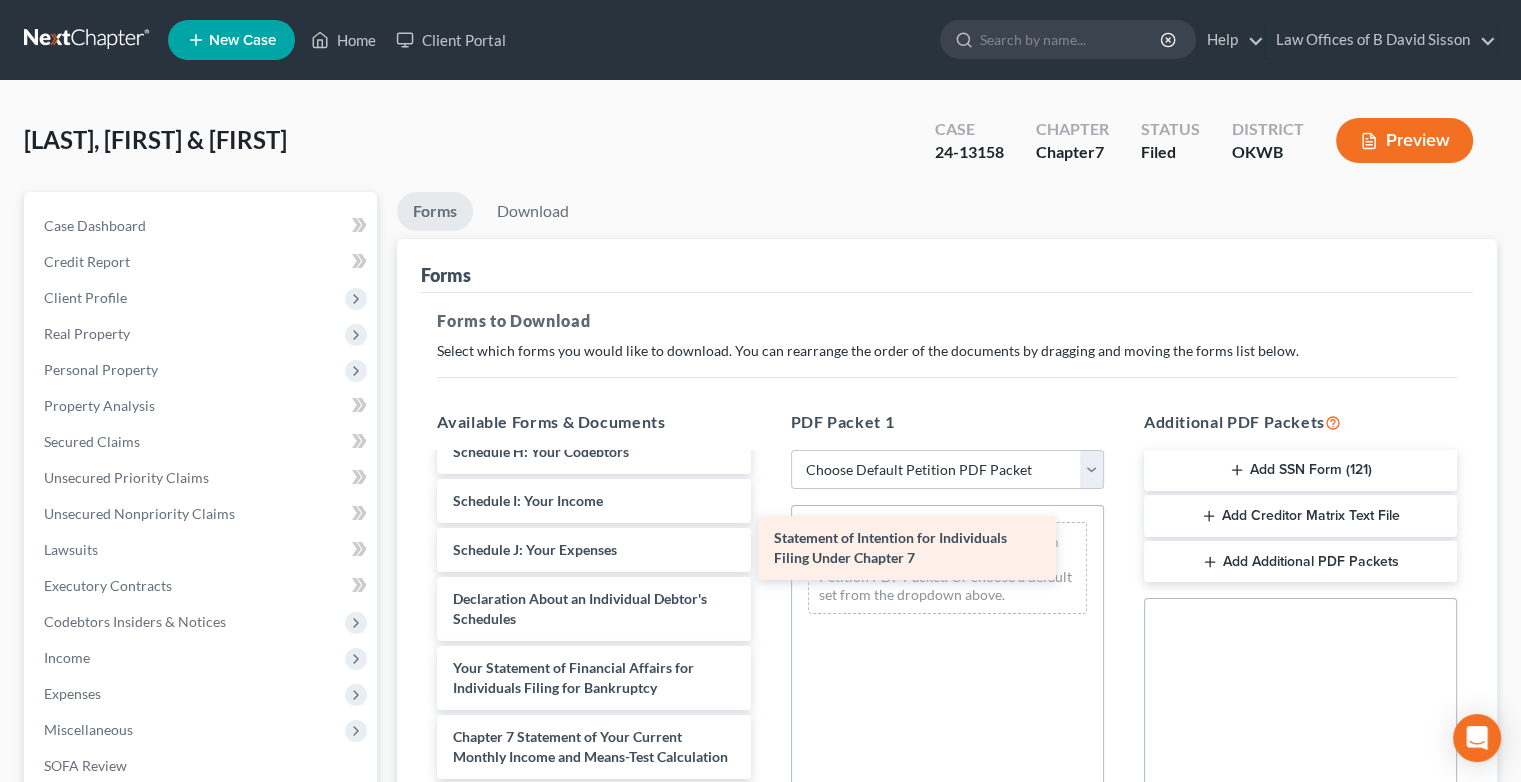 drag, startPoint x: 627, startPoint y: 655, endPoint x: 987, endPoint y: 569, distance: 370.1297 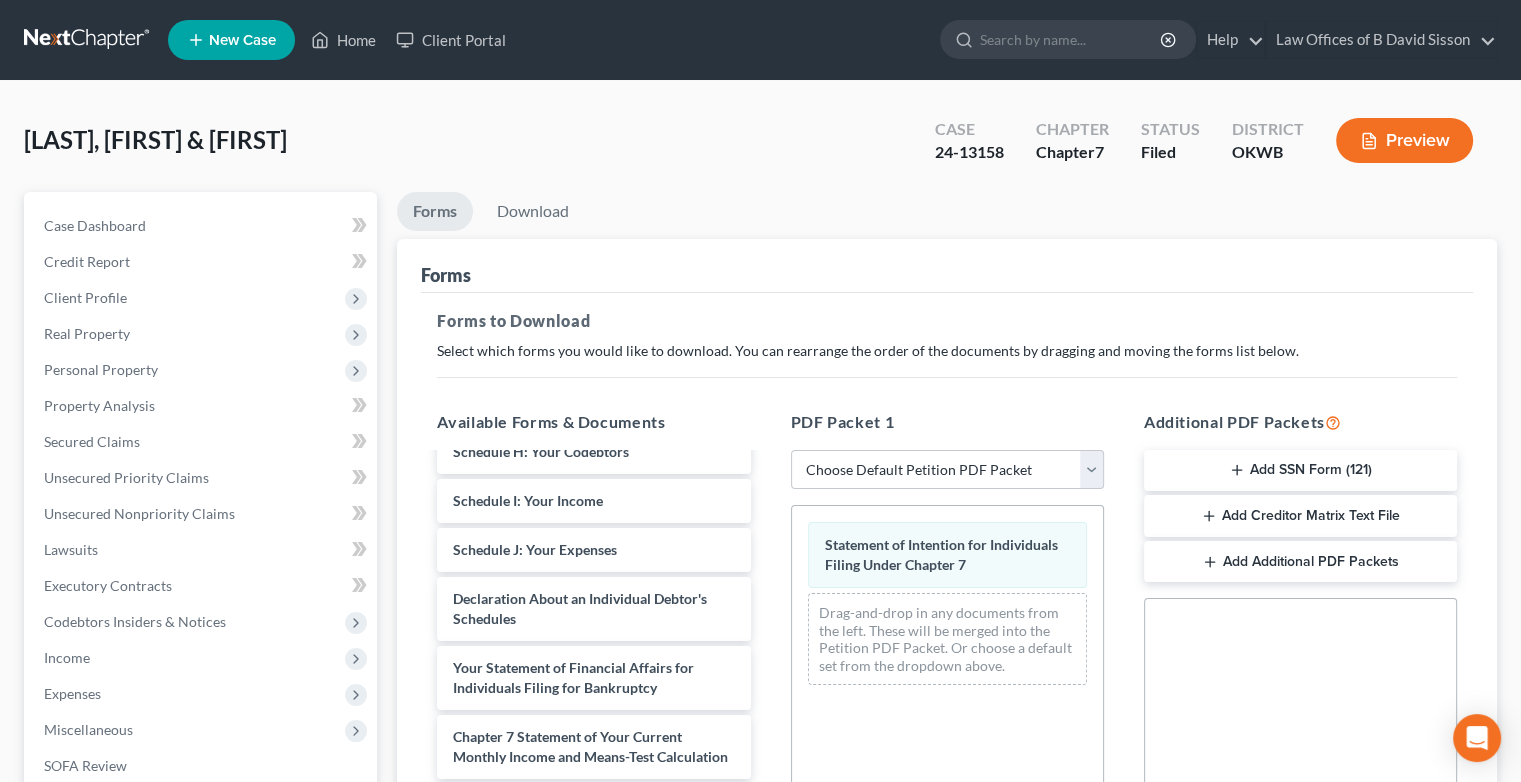 scroll, scrollTop: 451, scrollLeft: 0, axis: vertical 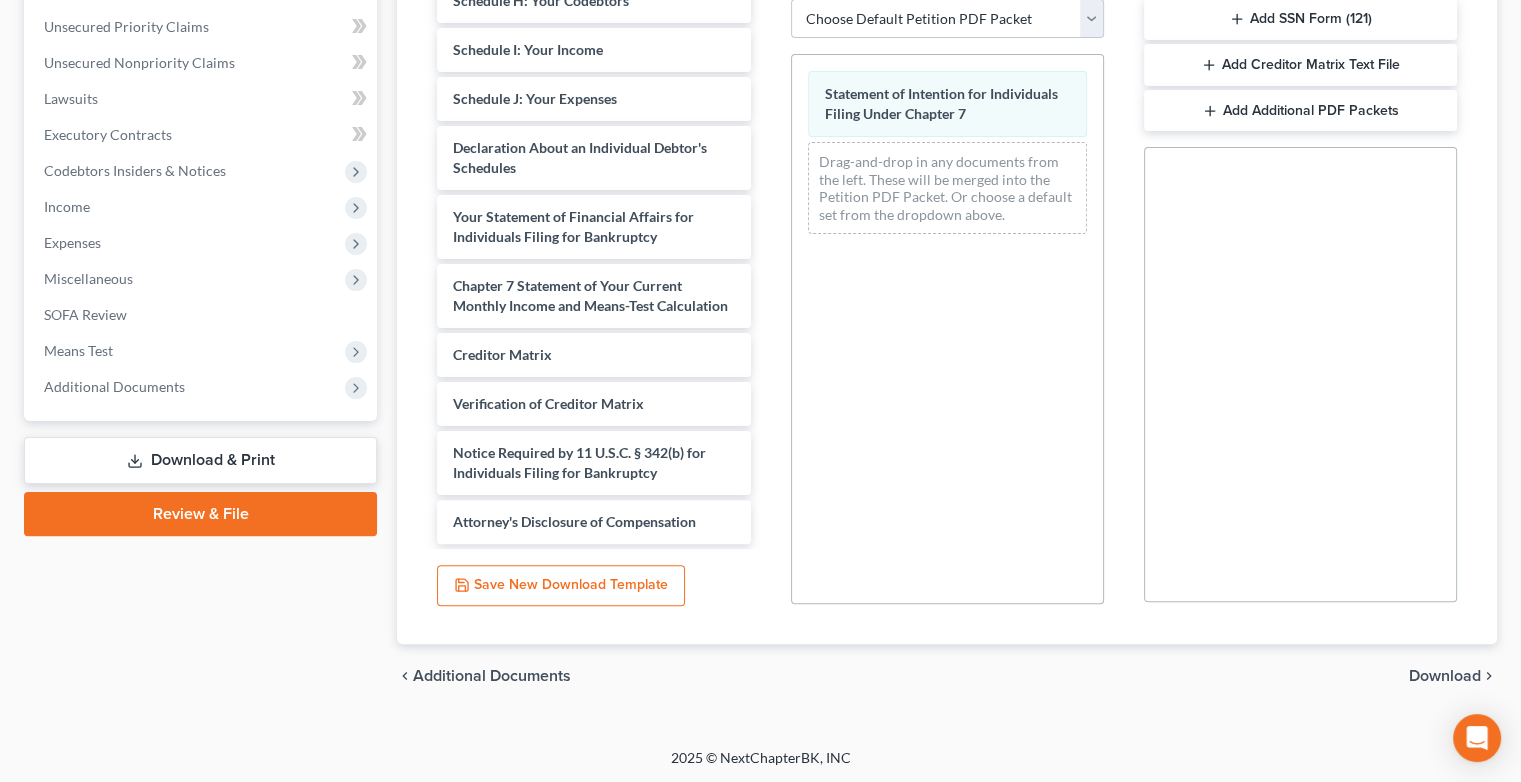 click on "Download" at bounding box center [1445, 676] 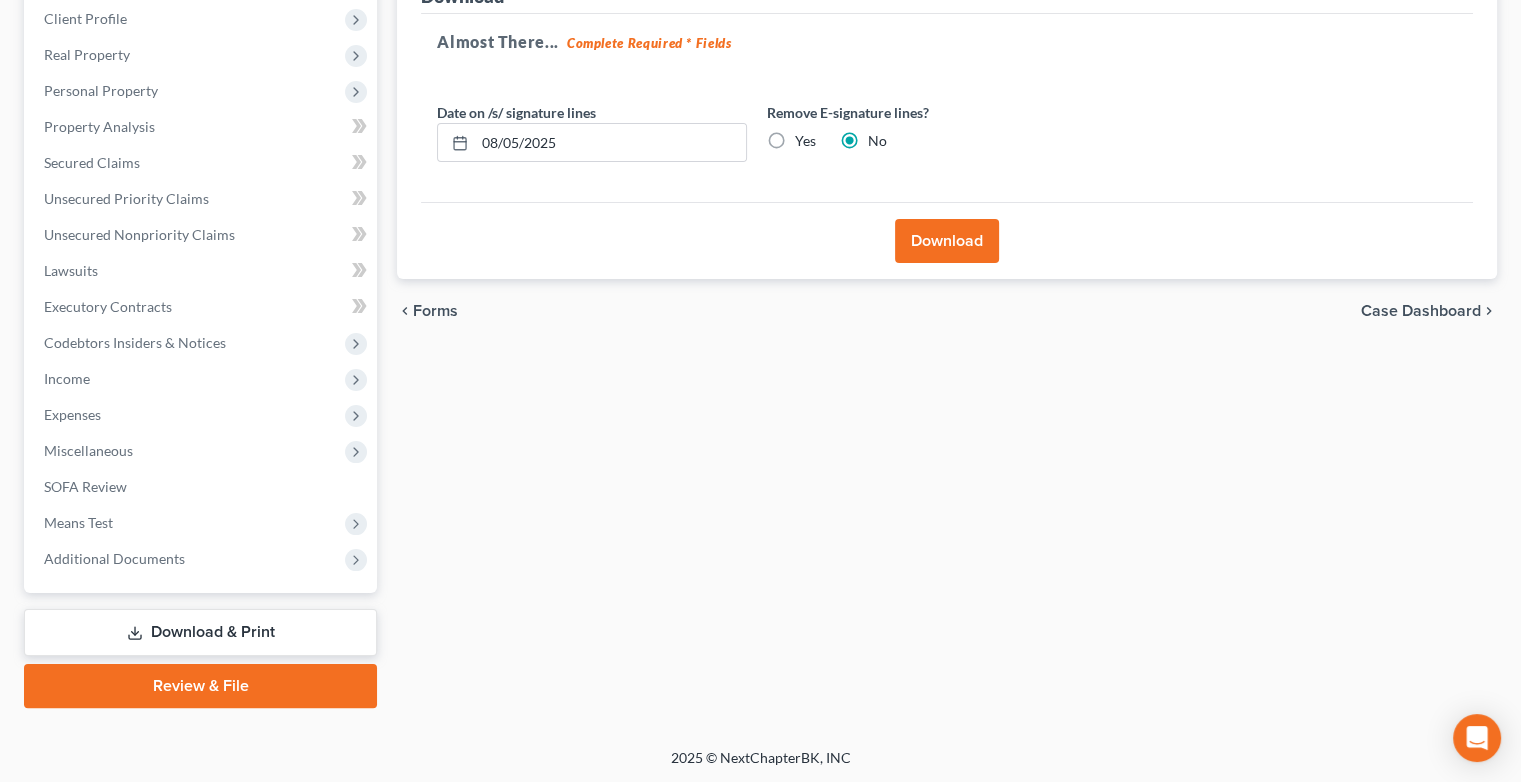 scroll, scrollTop: 0, scrollLeft: 0, axis: both 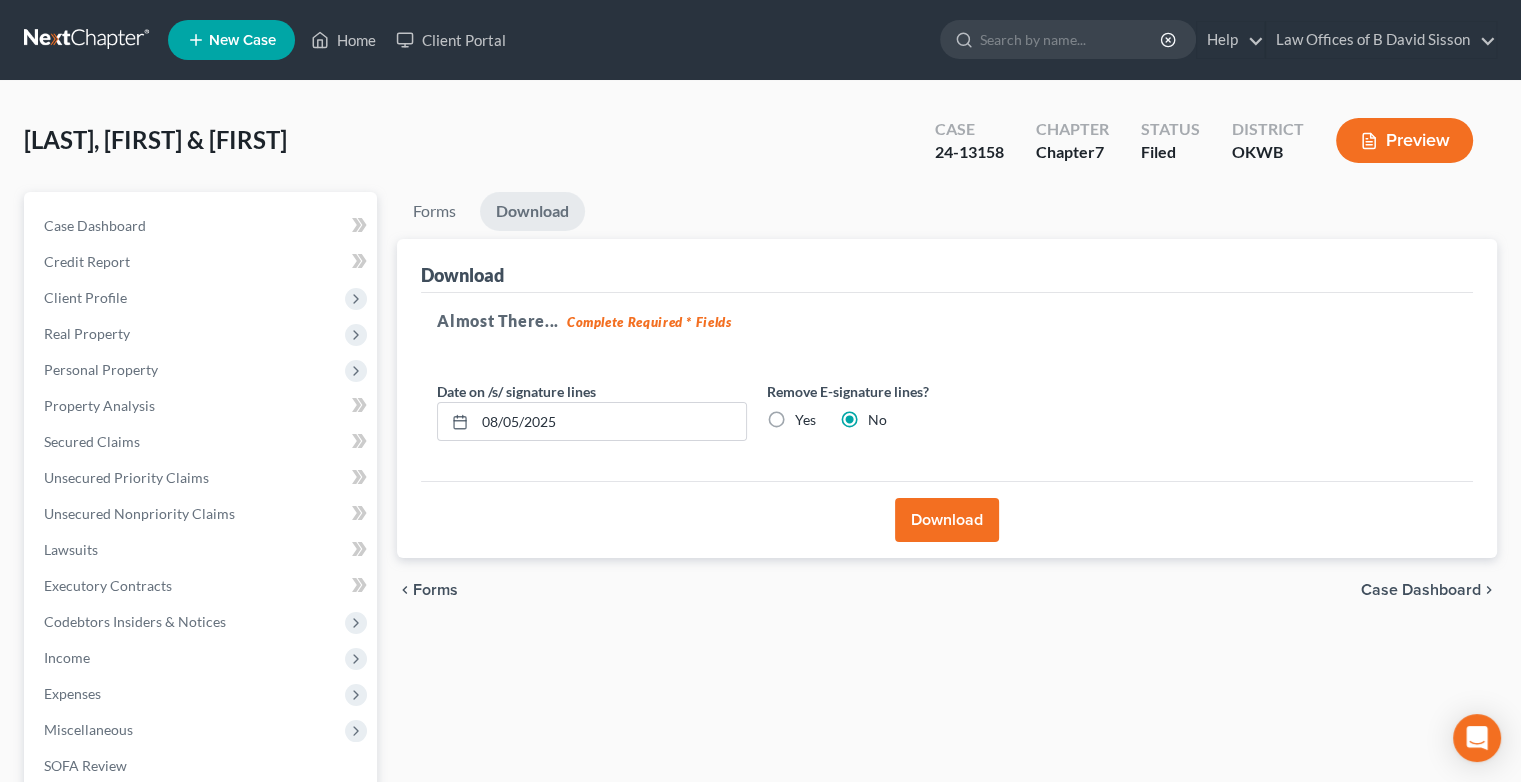 click on "Download" at bounding box center [947, 520] 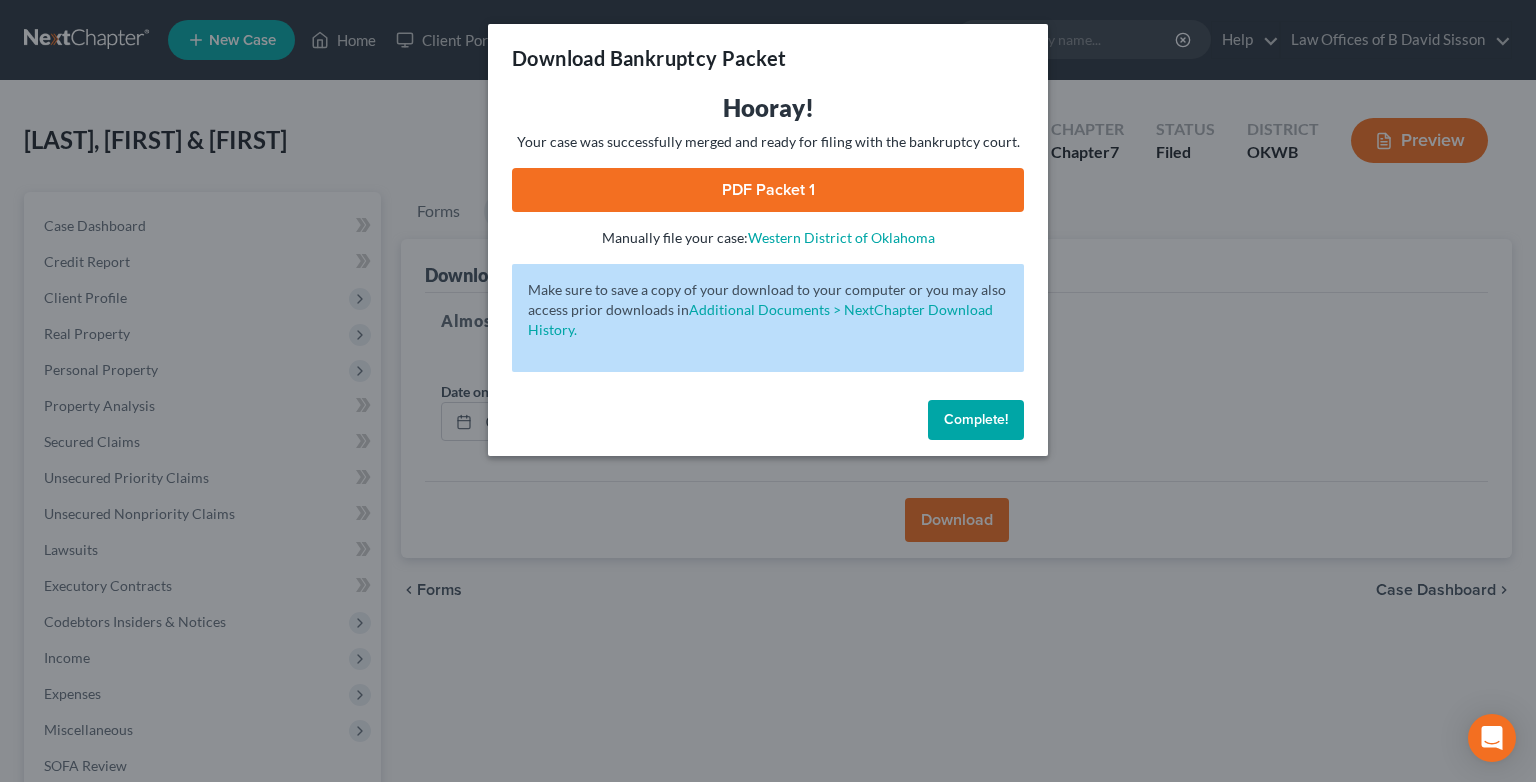 click on "PDF Packet 1" at bounding box center (768, 190) 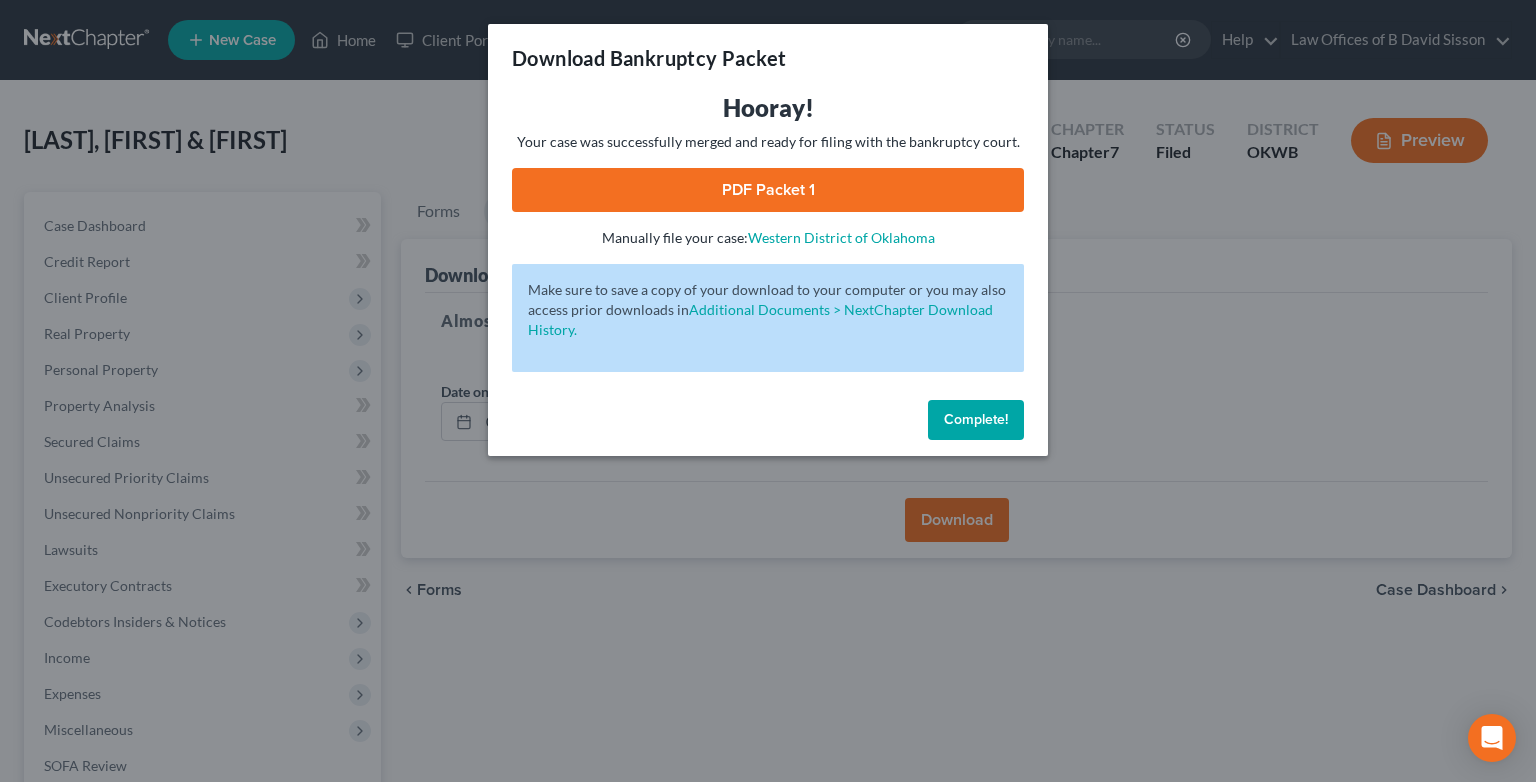 click on "Complete!" at bounding box center [976, 419] 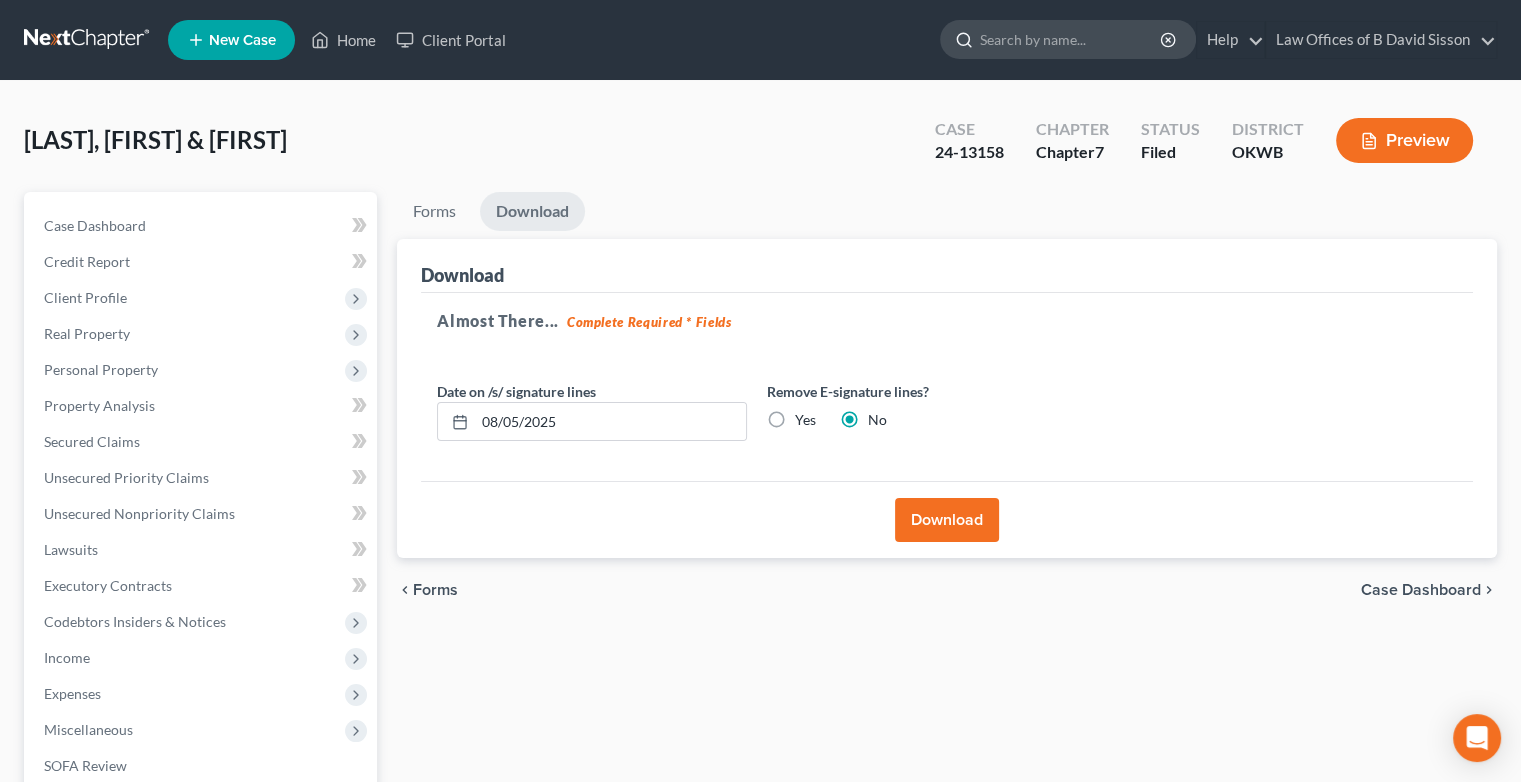 click at bounding box center [1071, 39] 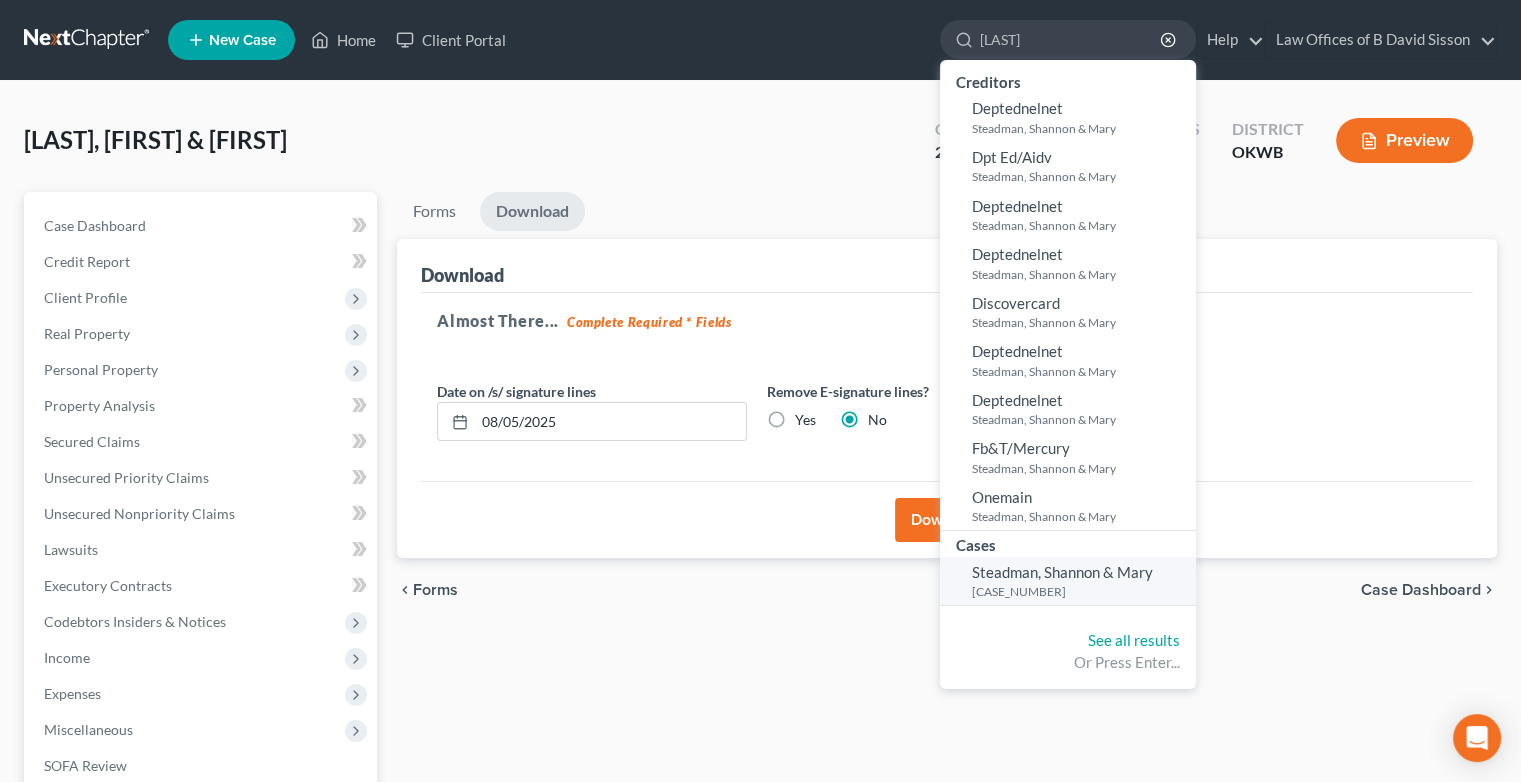 type on "[LAST]" 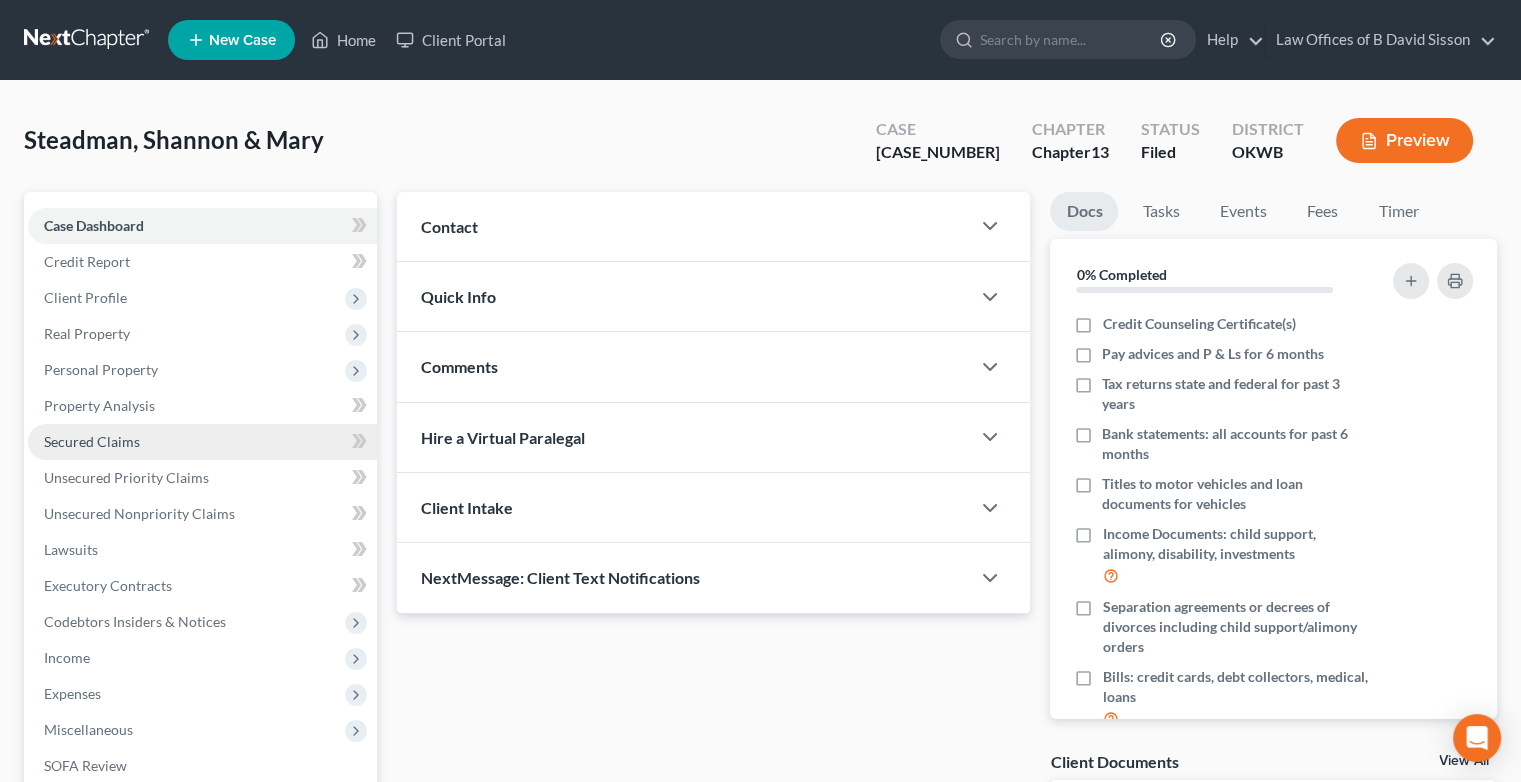 click on "Secured Claims" at bounding box center [92, 441] 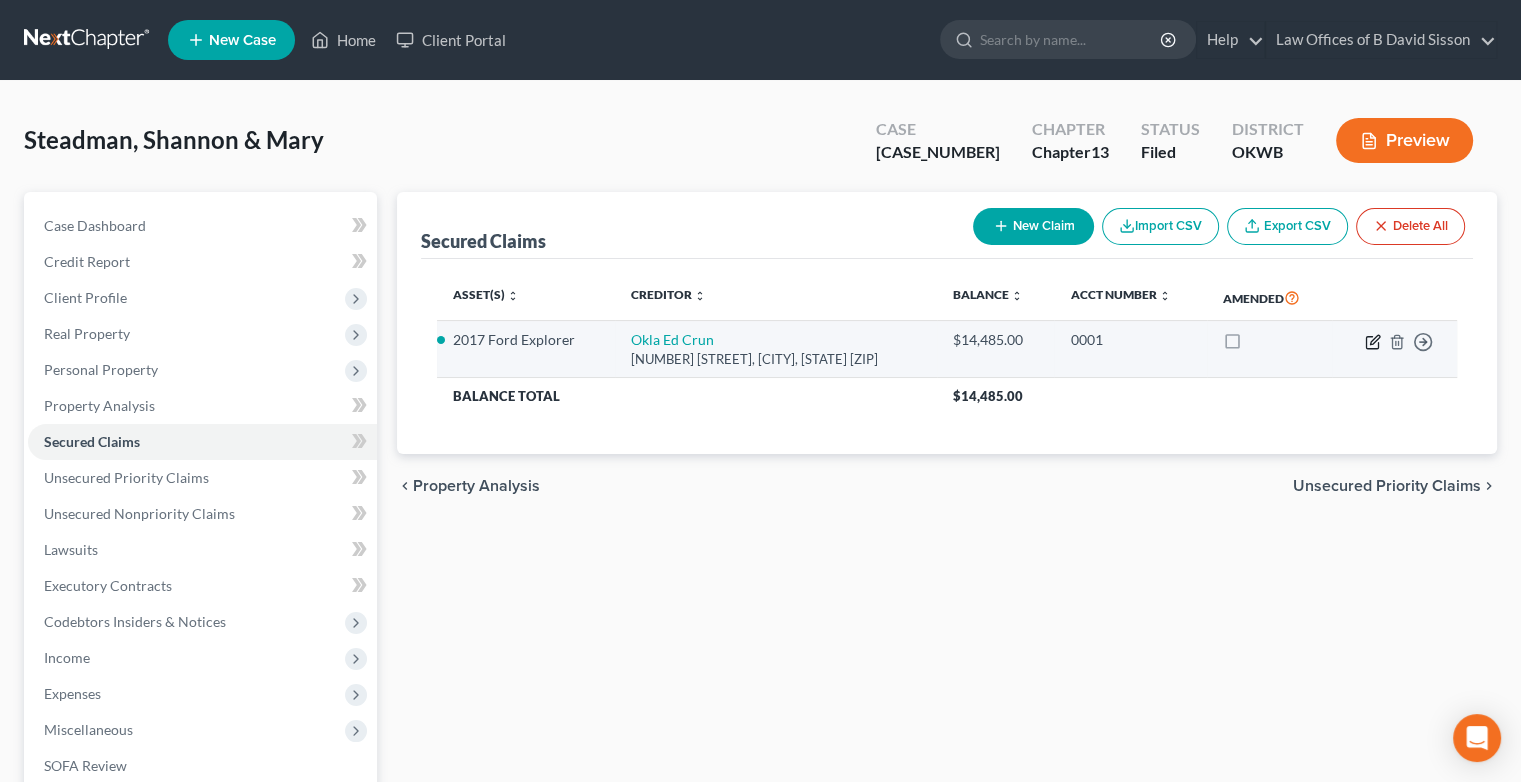 click 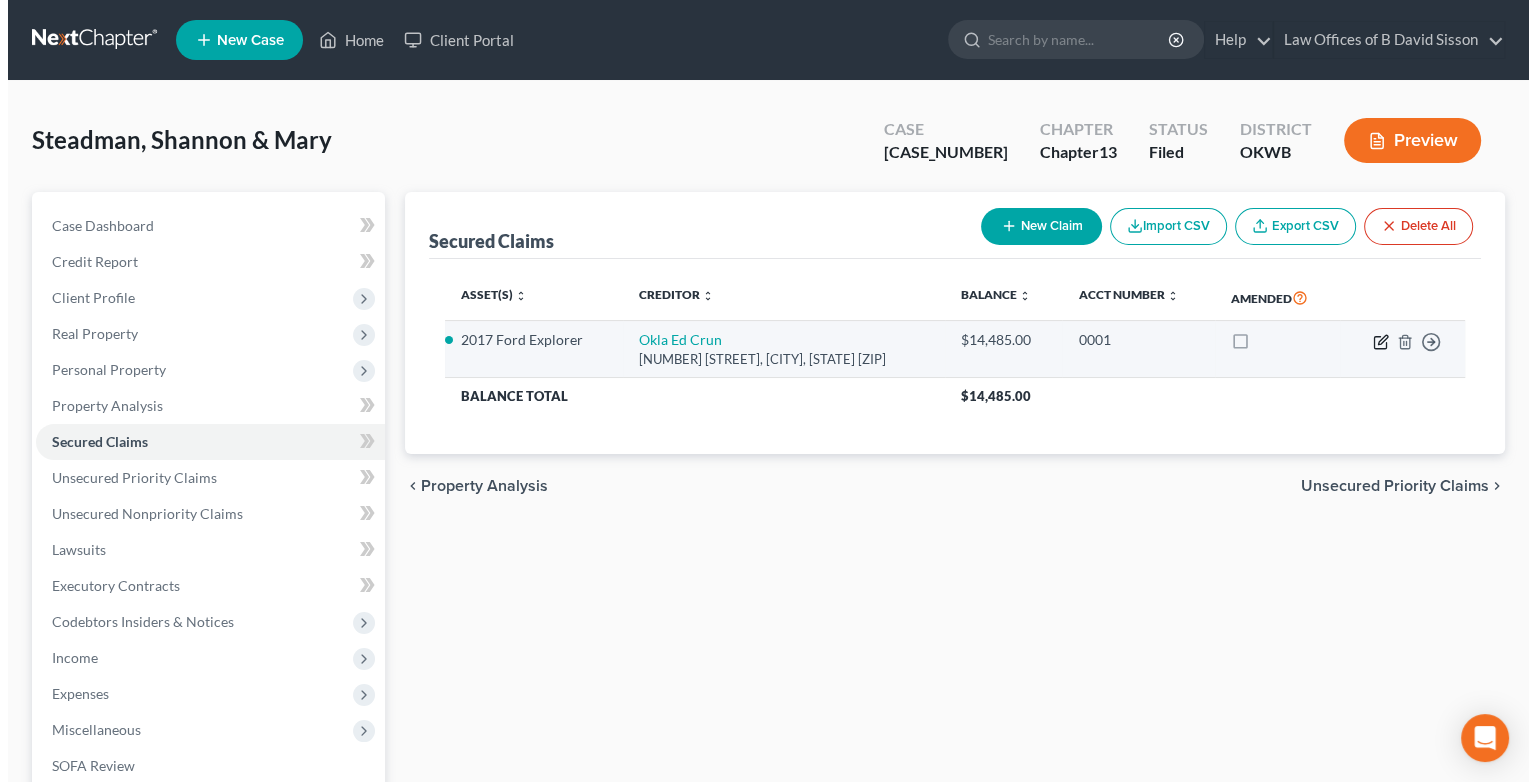 select on "37" 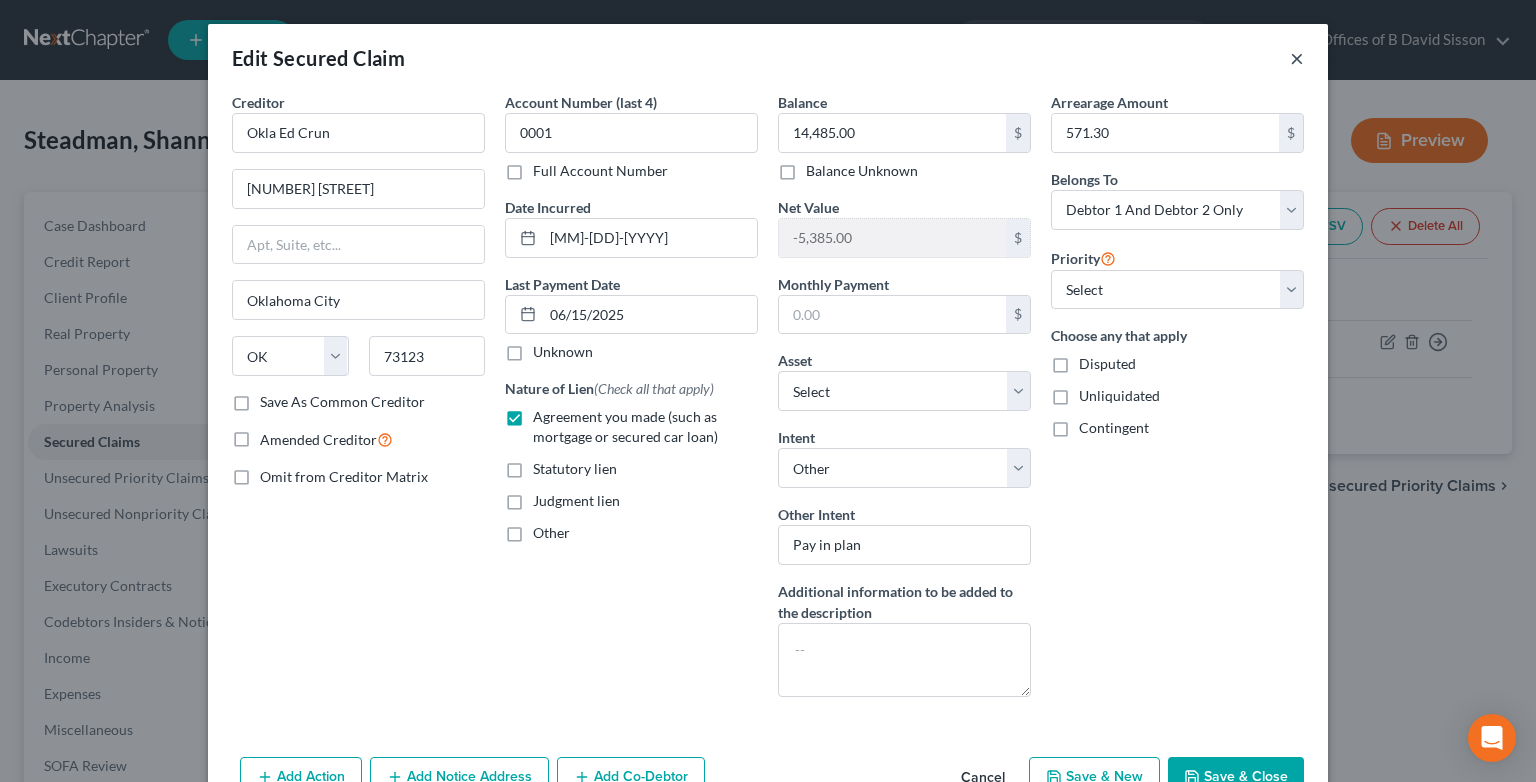 click on "×" at bounding box center (1297, 58) 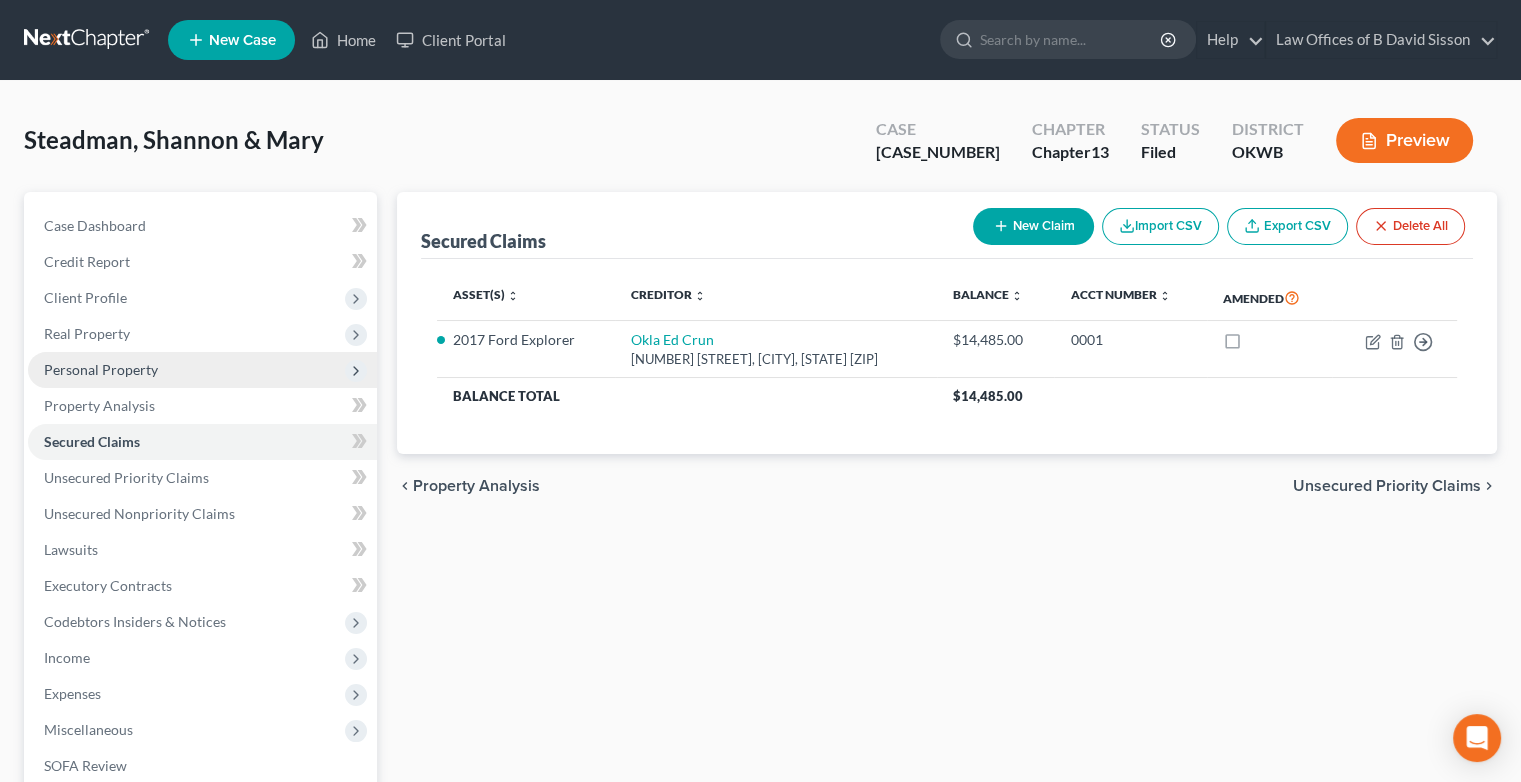 click on "Personal Property" at bounding box center (101, 369) 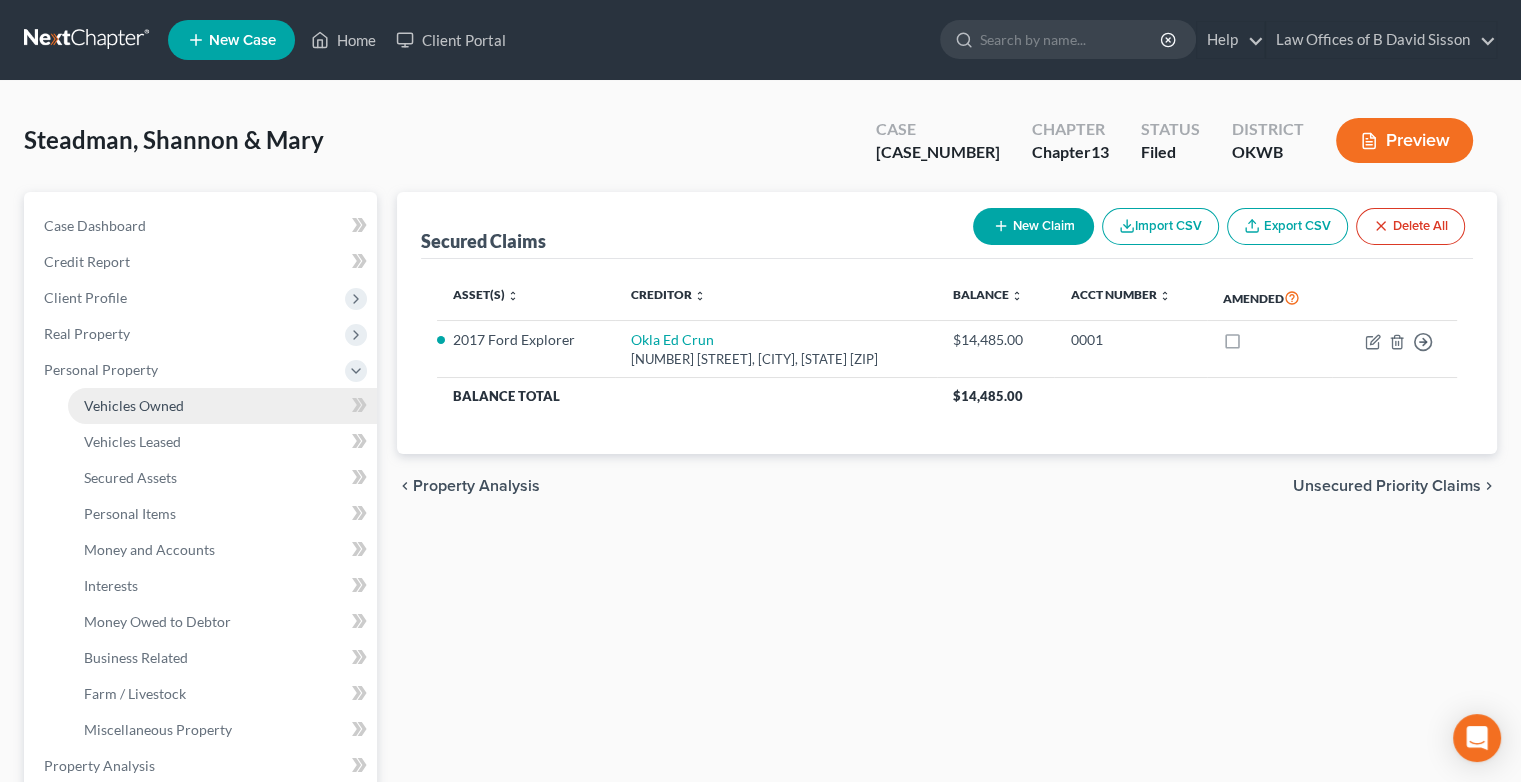 click on "Vehicles Owned" at bounding box center [134, 405] 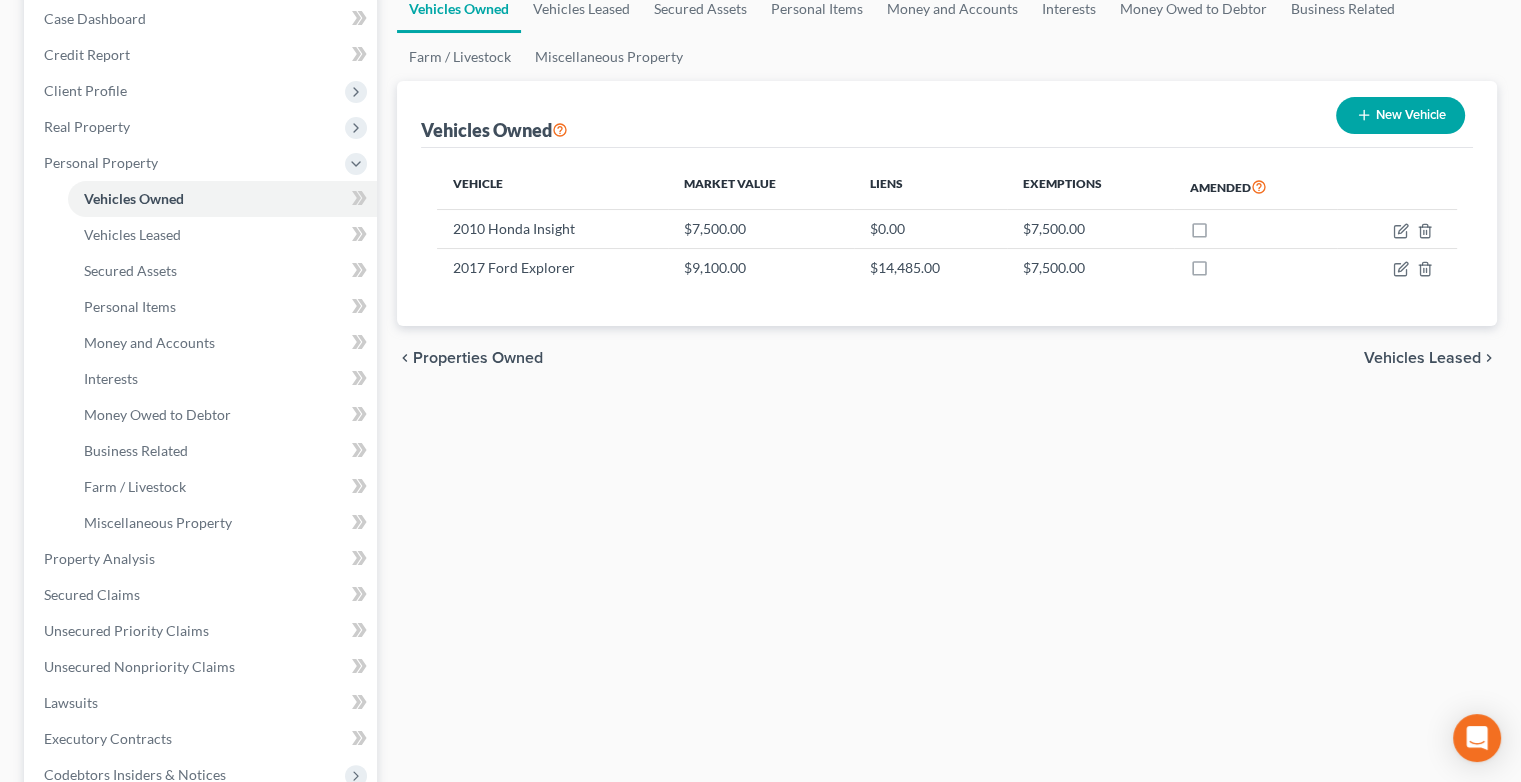 scroll, scrollTop: 204, scrollLeft: 0, axis: vertical 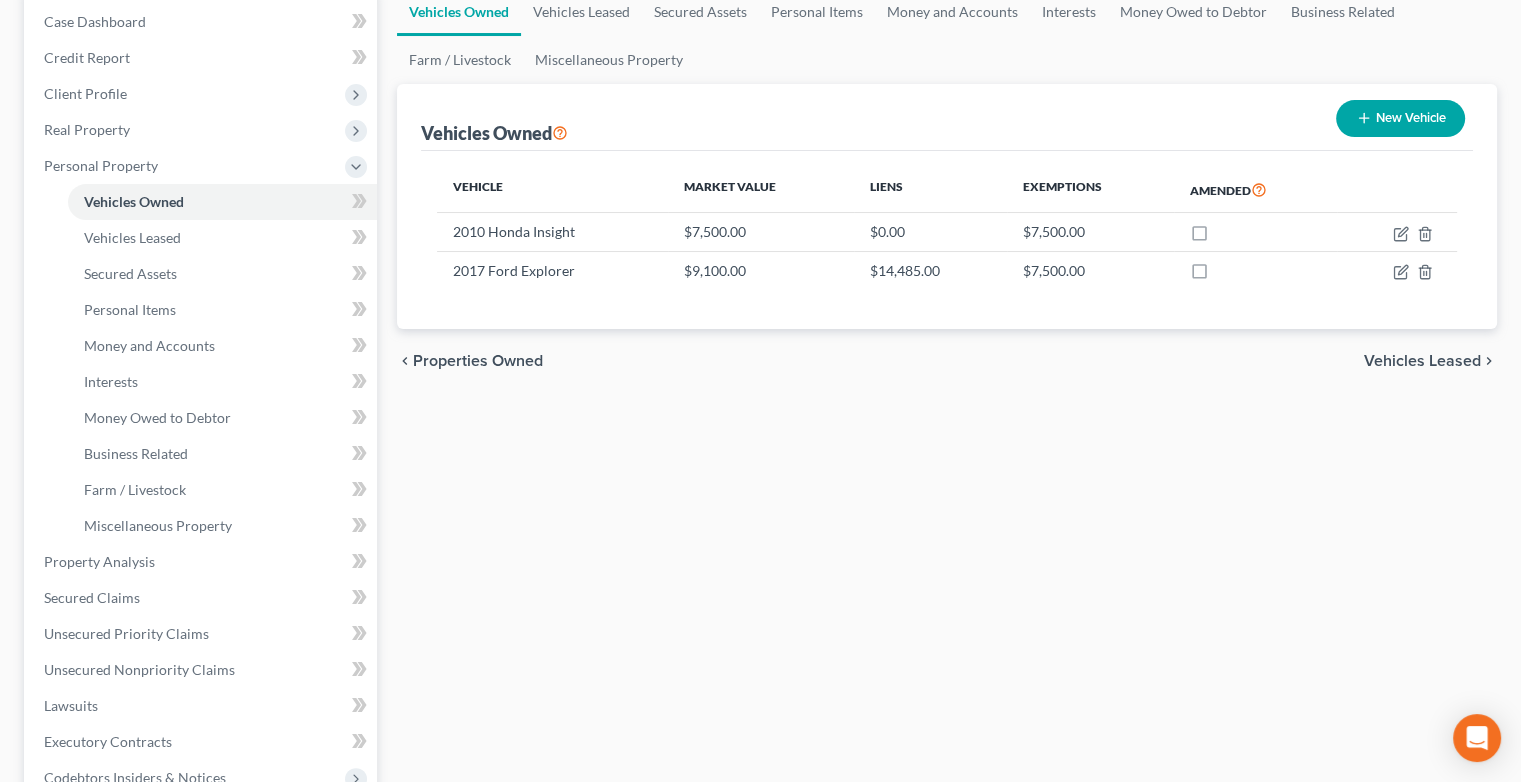 drag, startPoint x: 775, startPoint y: 547, endPoint x: 628, endPoint y: 546, distance: 147.0034 